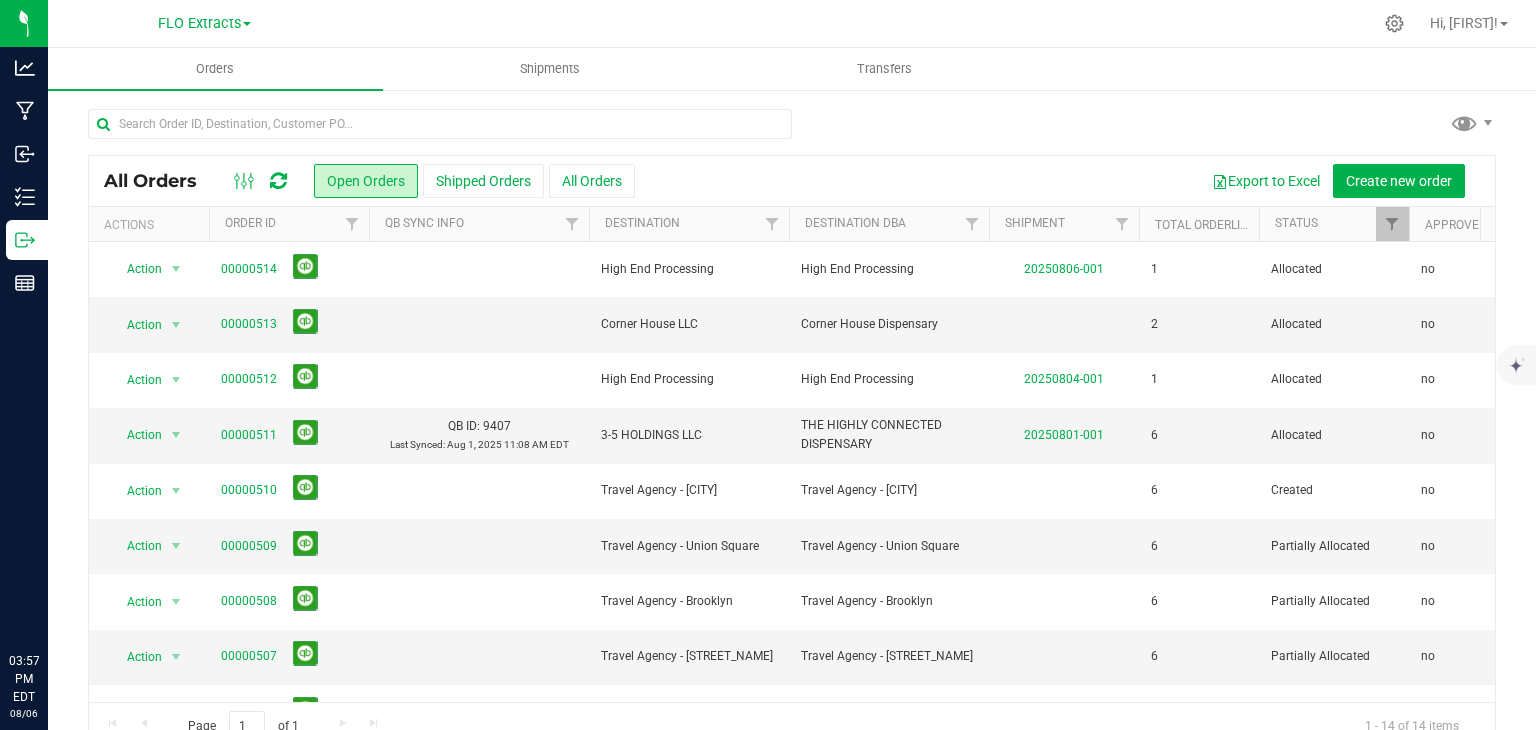 scroll, scrollTop: 0, scrollLeft: 0, axis: both 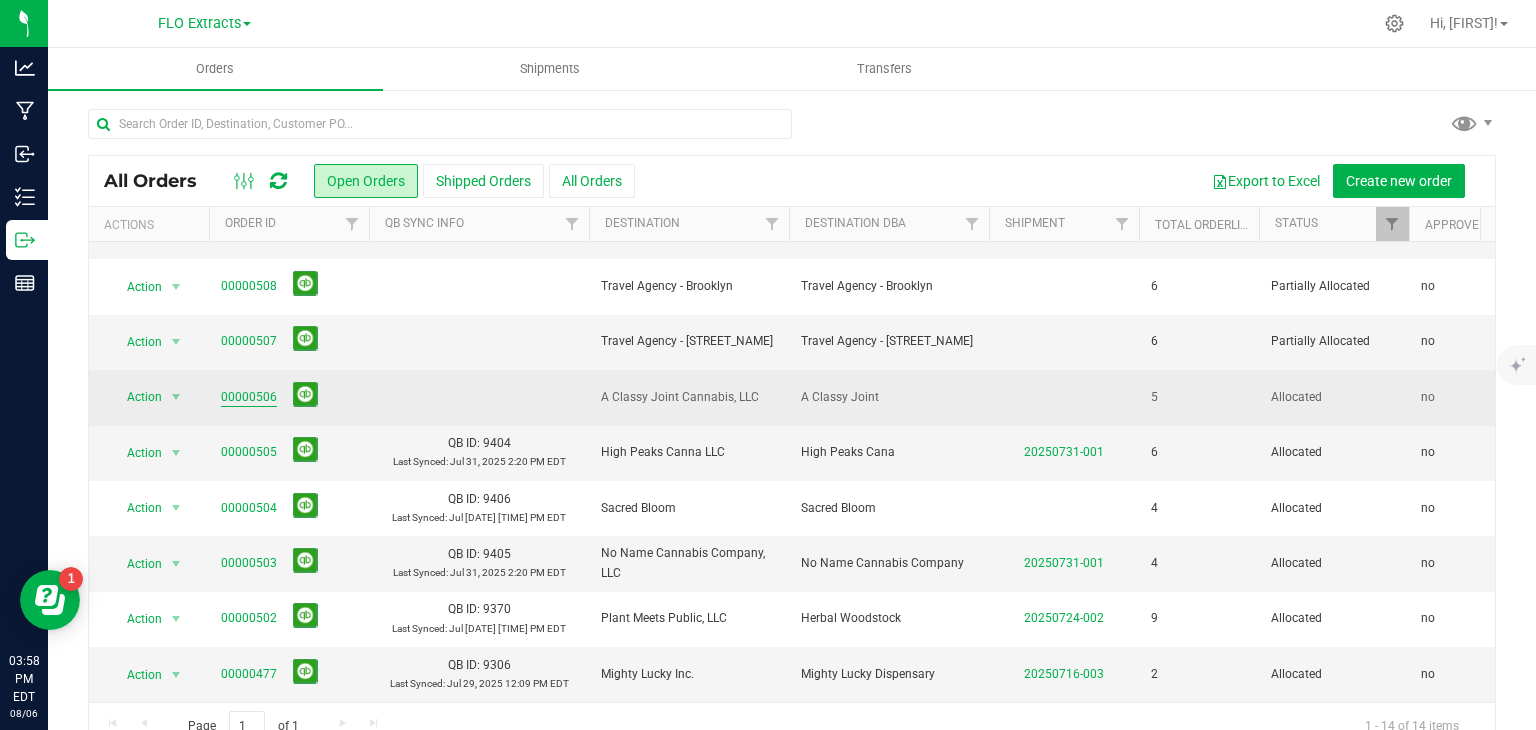 click on "00000506" at bounding box center [249, 397] 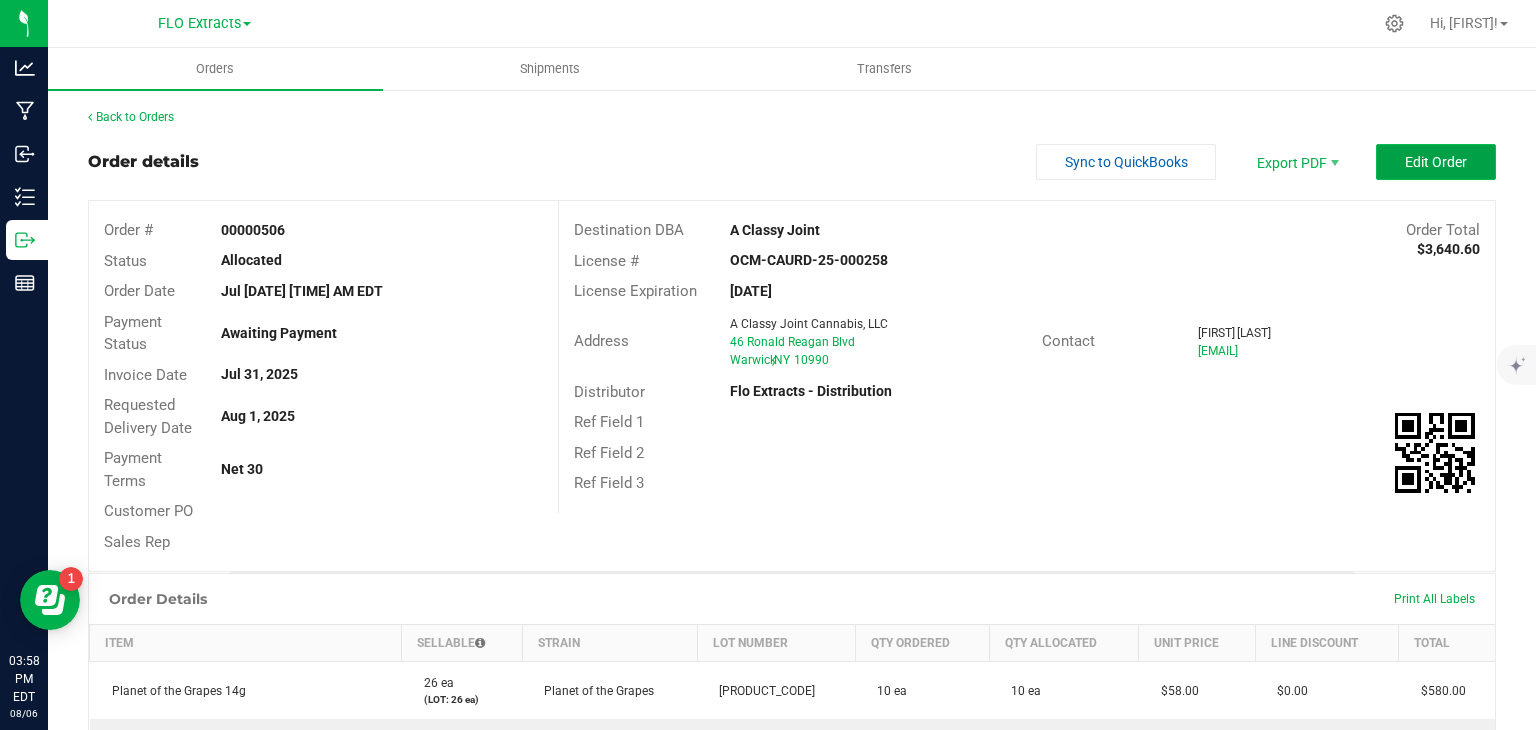 click on "Edit Order" at bounding box center [1436, 162] 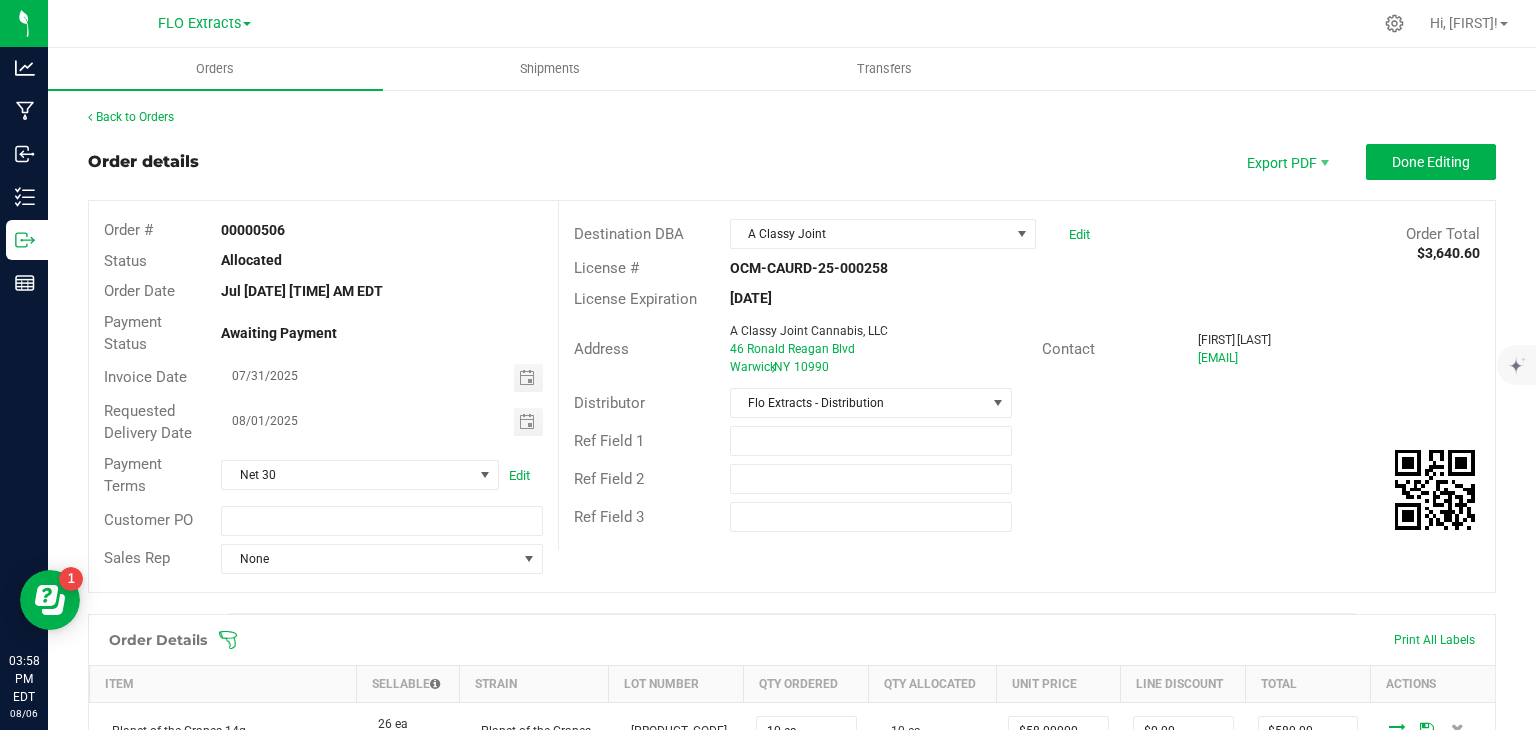 click at bounding box center (527, 378) 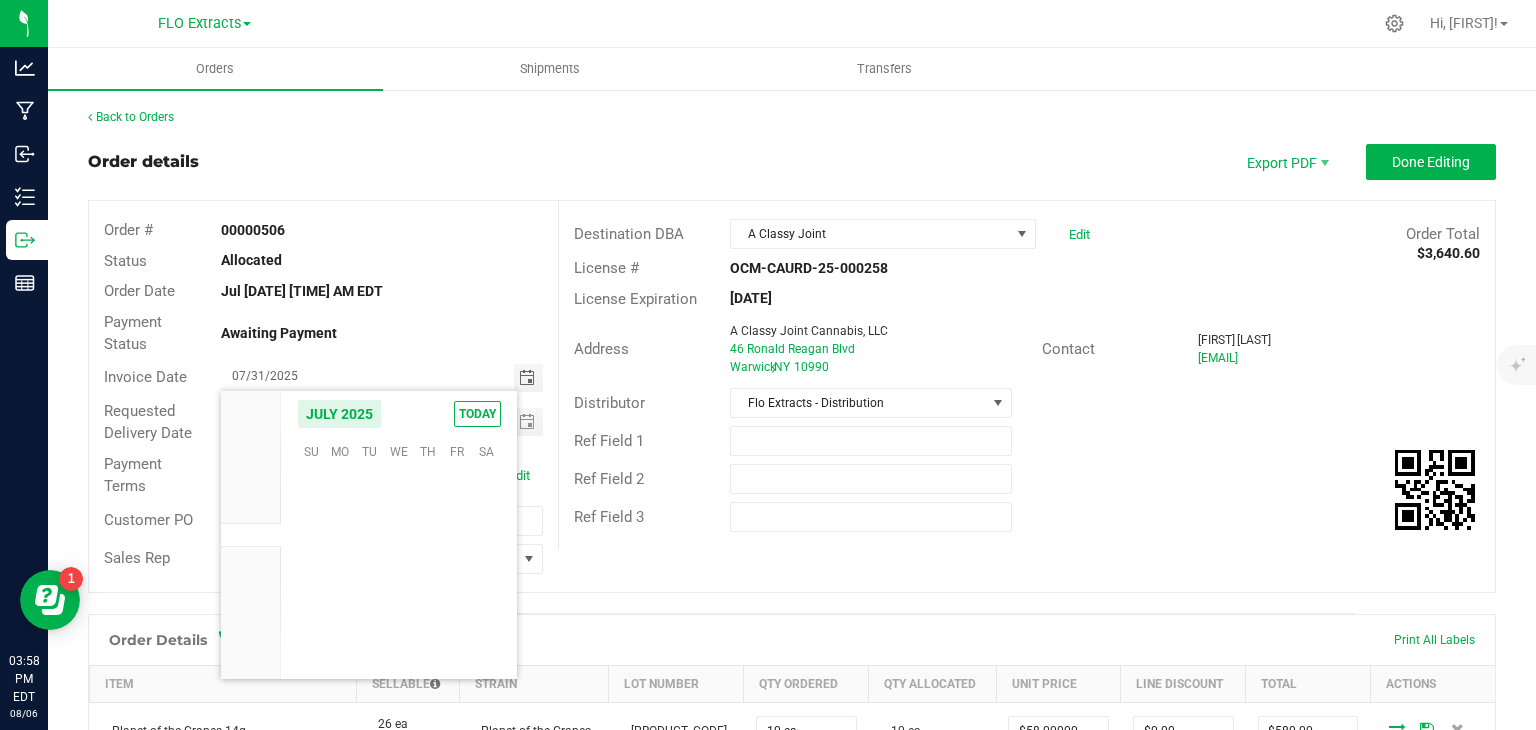 scroll, scrollTop: 36144, scrollLeft: 0, axis: vertical 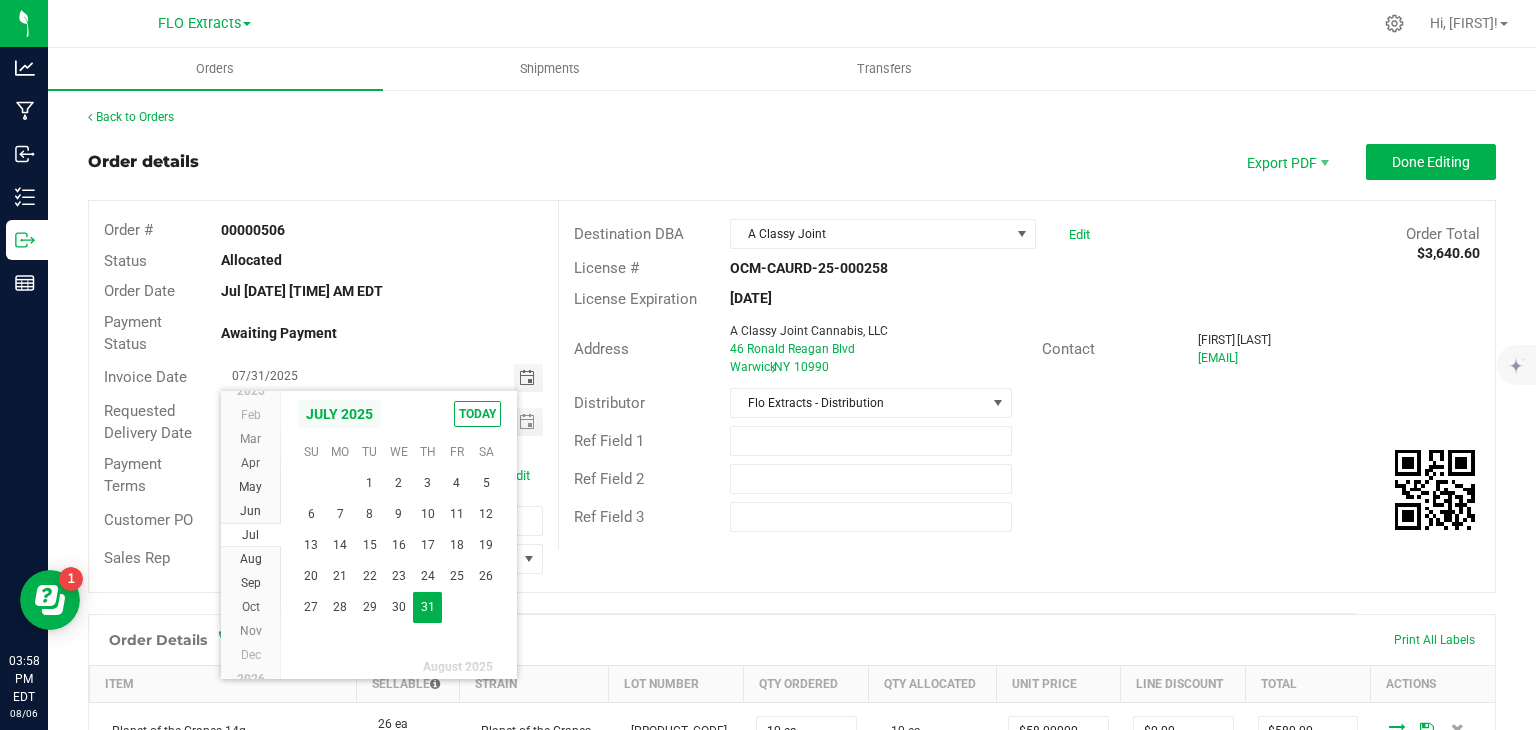 click on "July 2025" 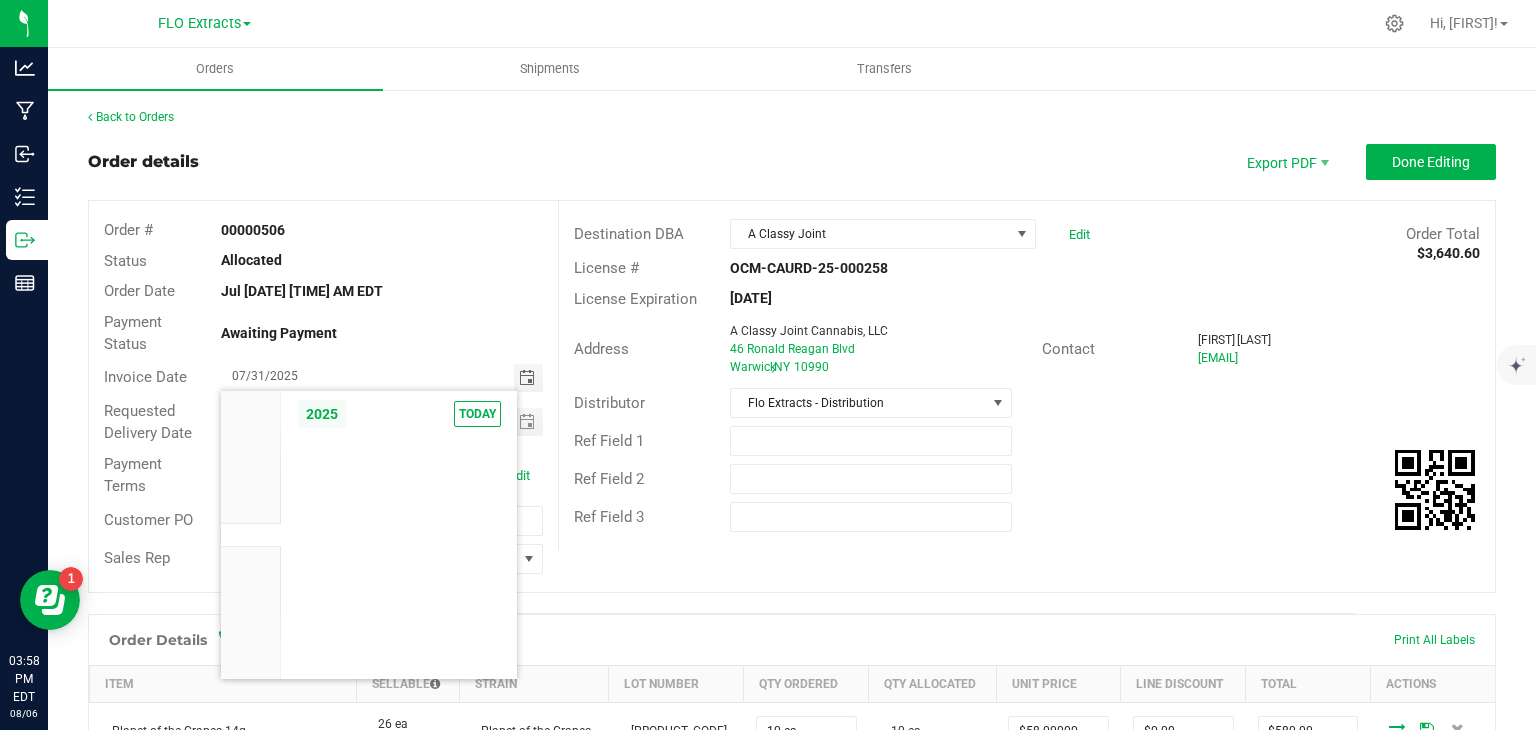 scroll, scrollTop: 3000, scrollLeft: 0, axis: vertical 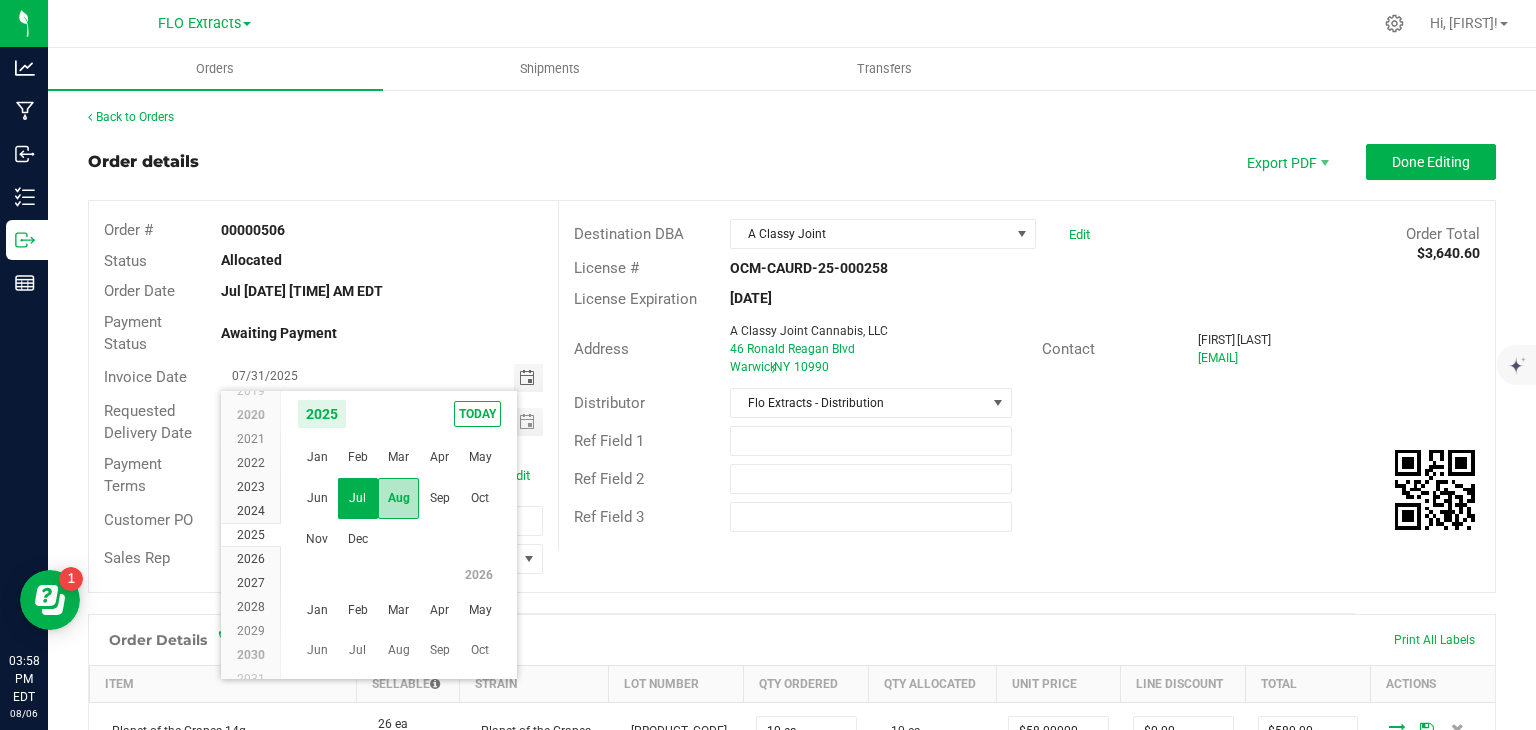 click on "Aug" at bounding box center (398, 498) 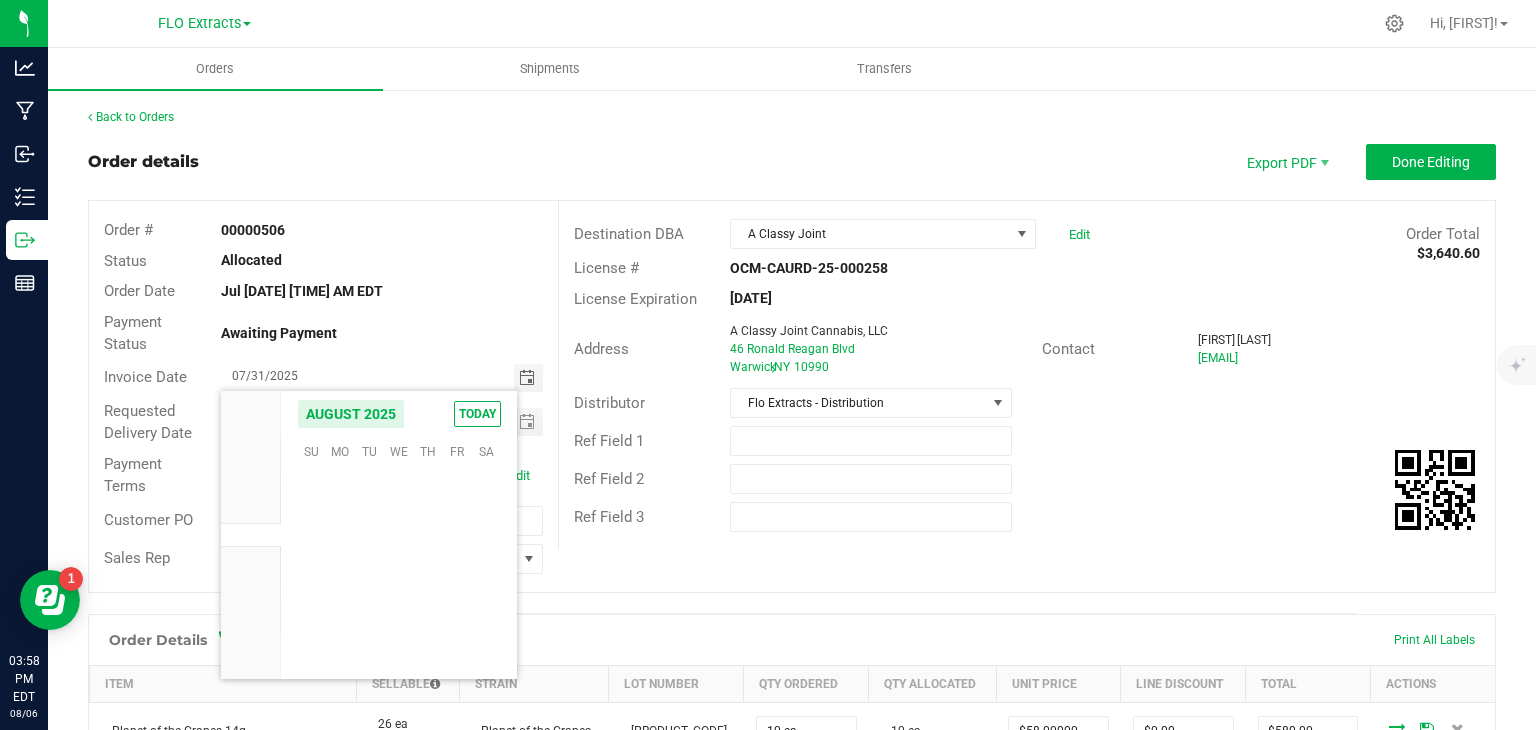 scroll, scrollTop: 36168, scrollLeft: 0, axis: vertical 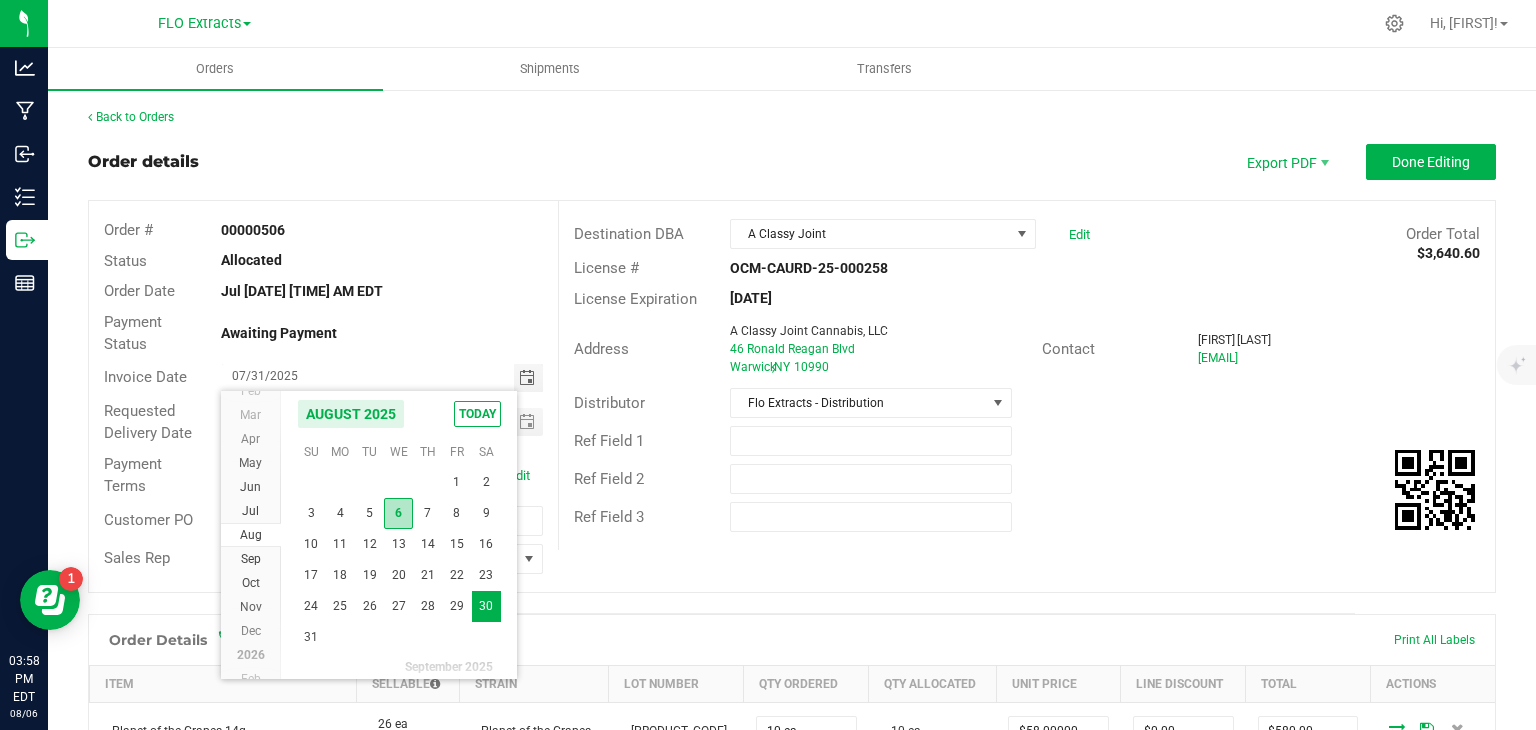click on "6" at bounding box center (398, 513) 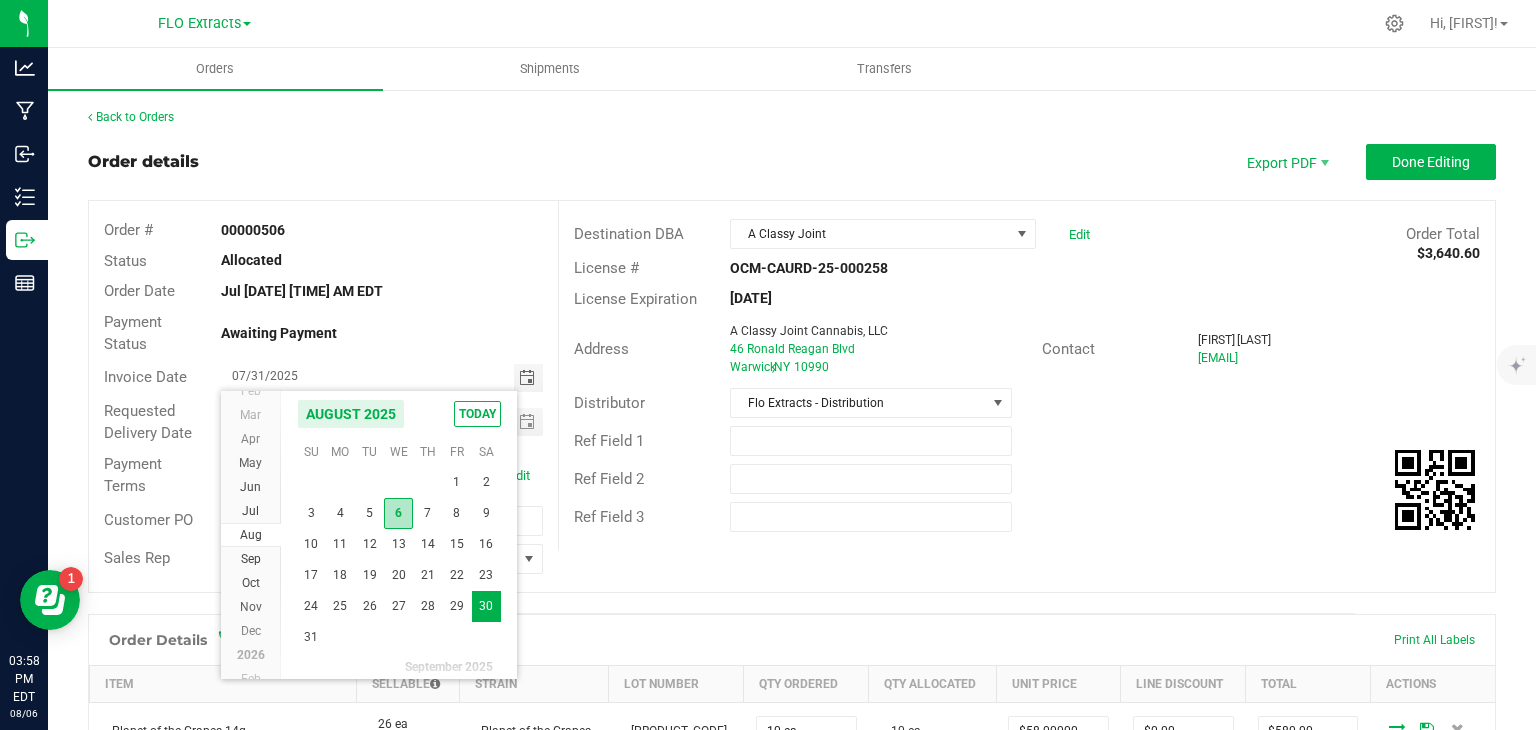 type on "08/06/2025" 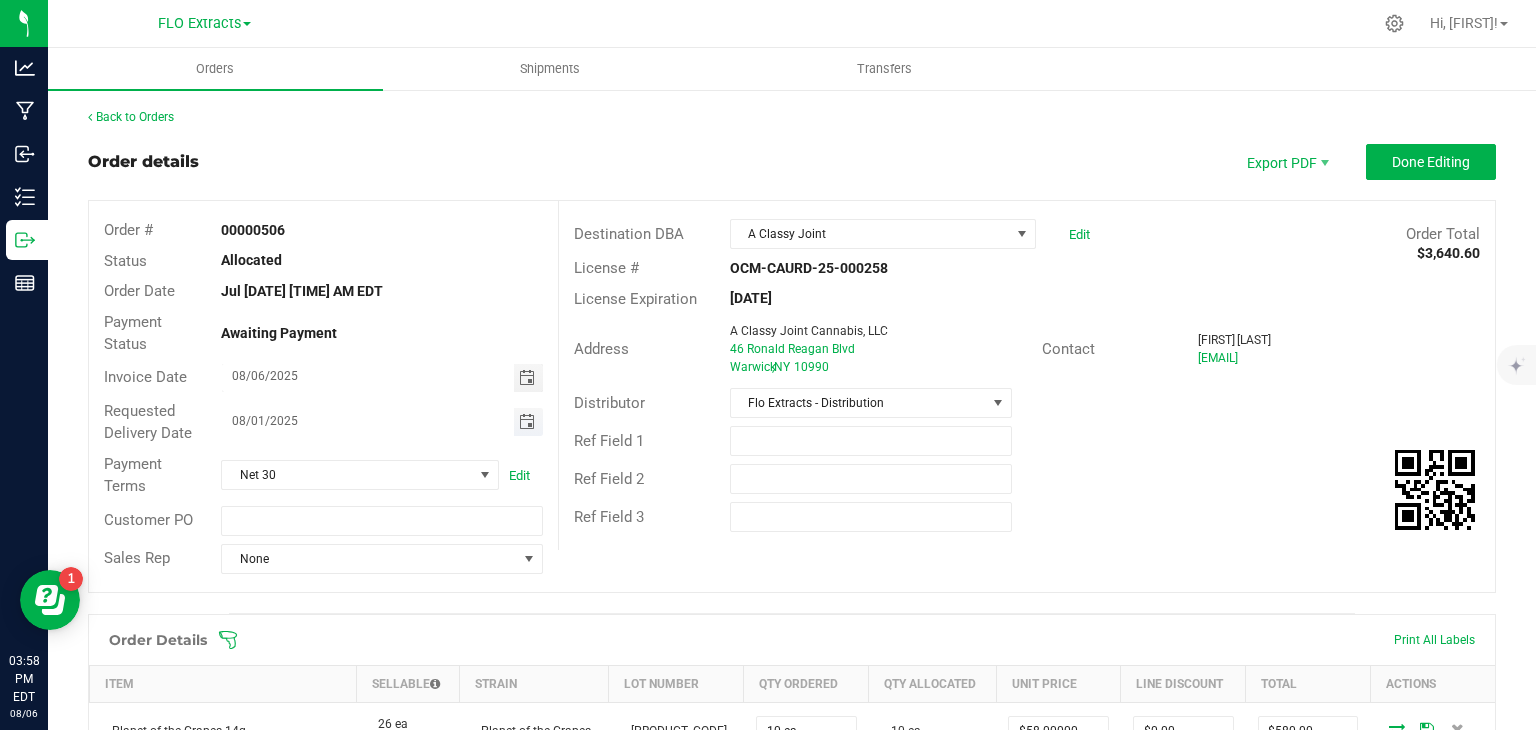 click at bounding box center (527, 422) 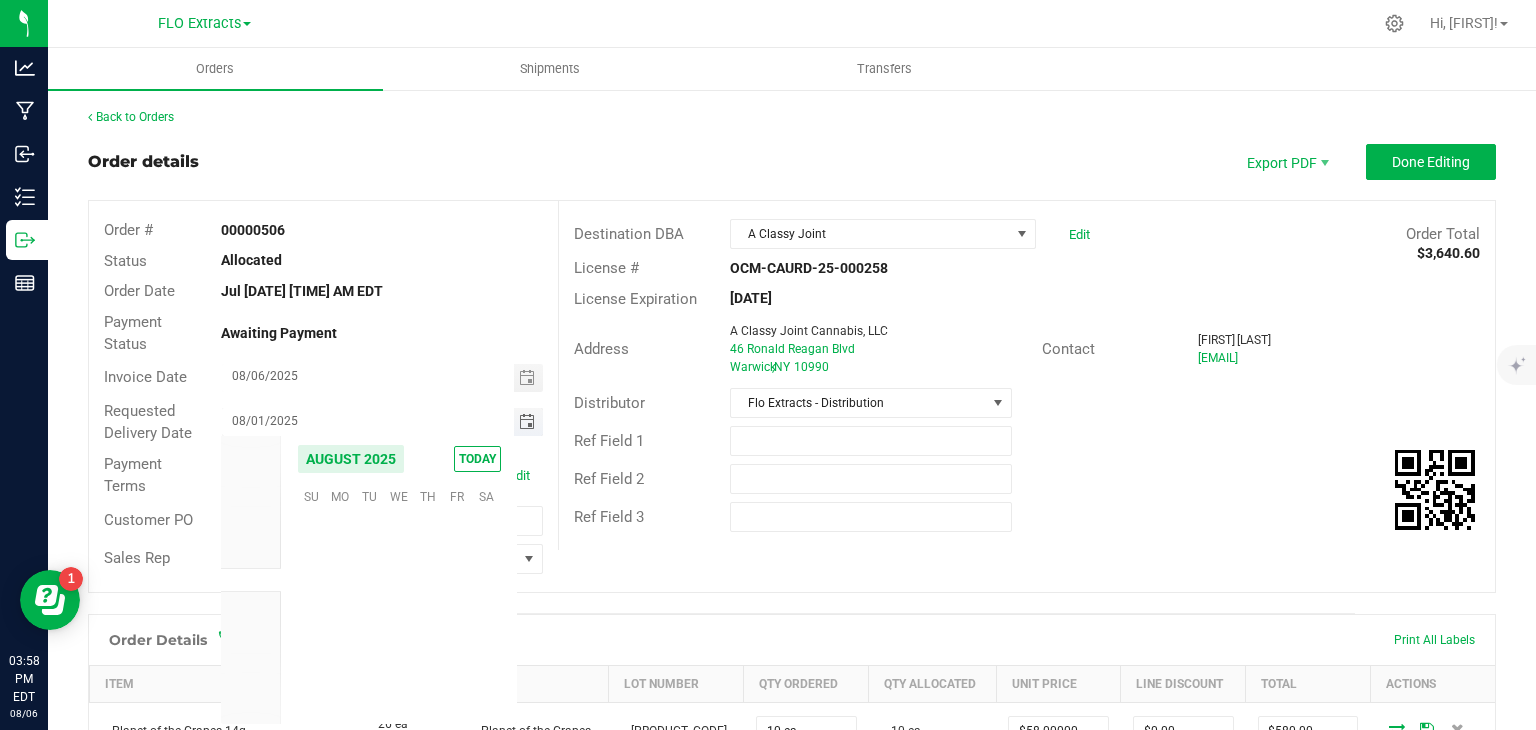 scroll, scrollTop: 36168, scrollLeft: 0, axis: vertical 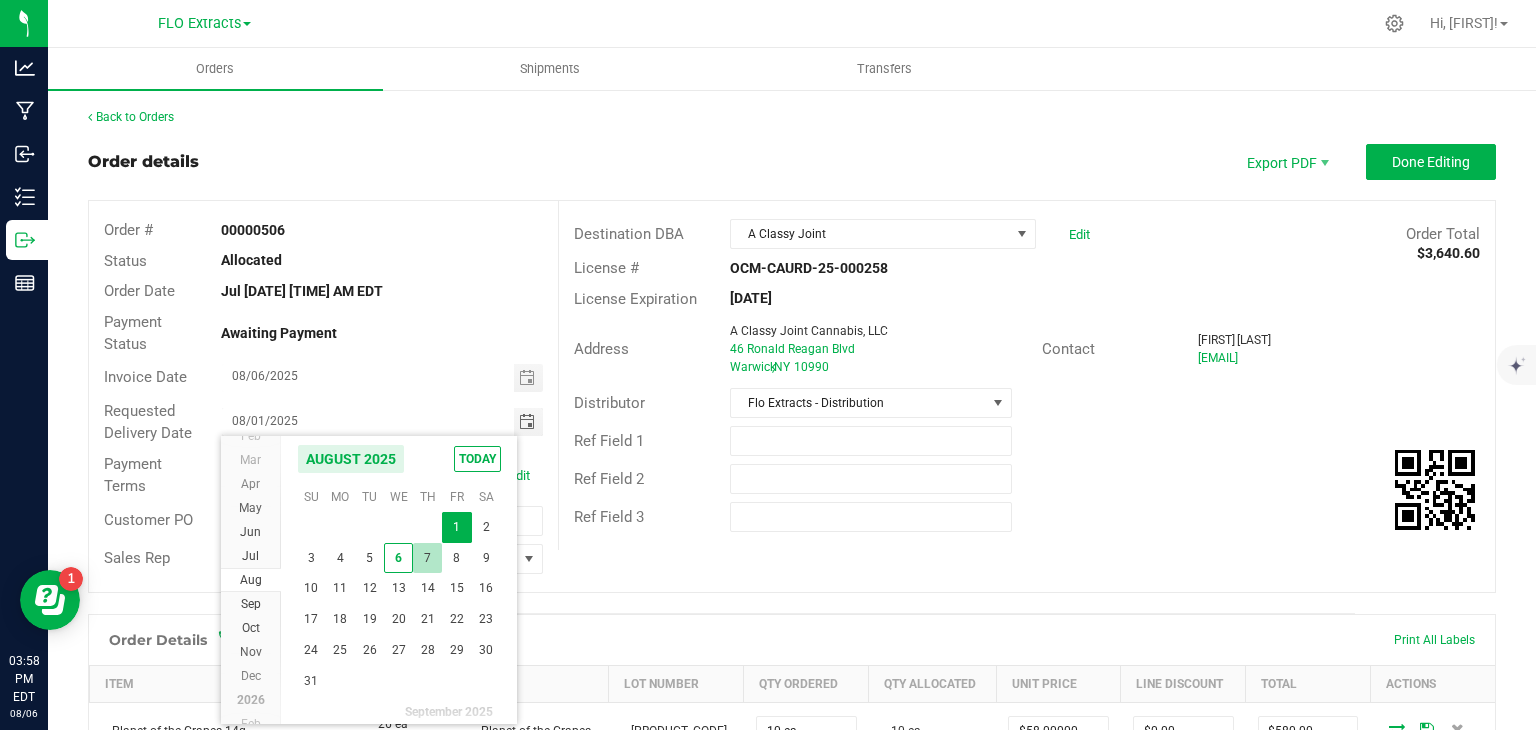 click on "7" at bounding box center (427, 558) 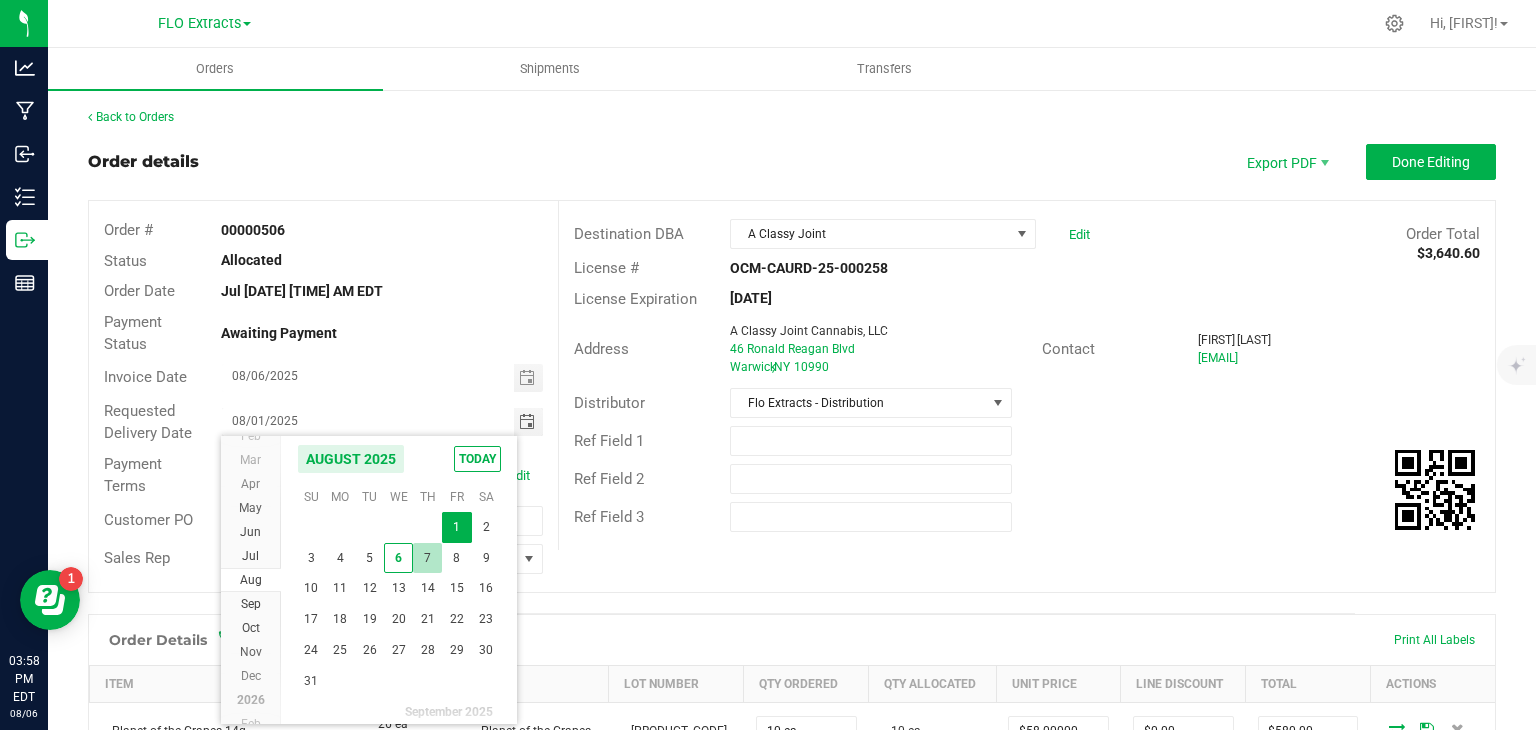 type on "08/07/2025" 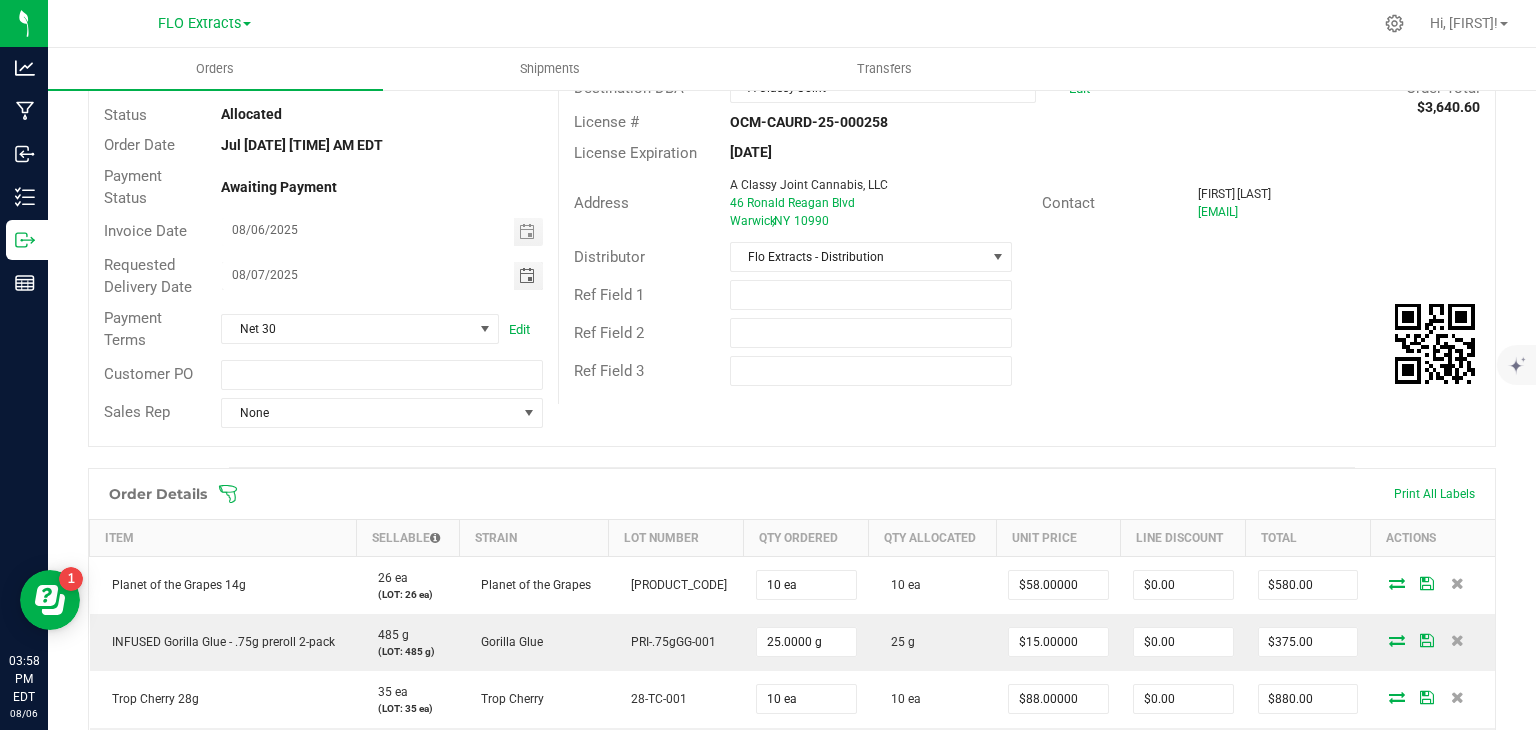 scroll, scrollTop: 0, scrollLeft: 0, axis: both 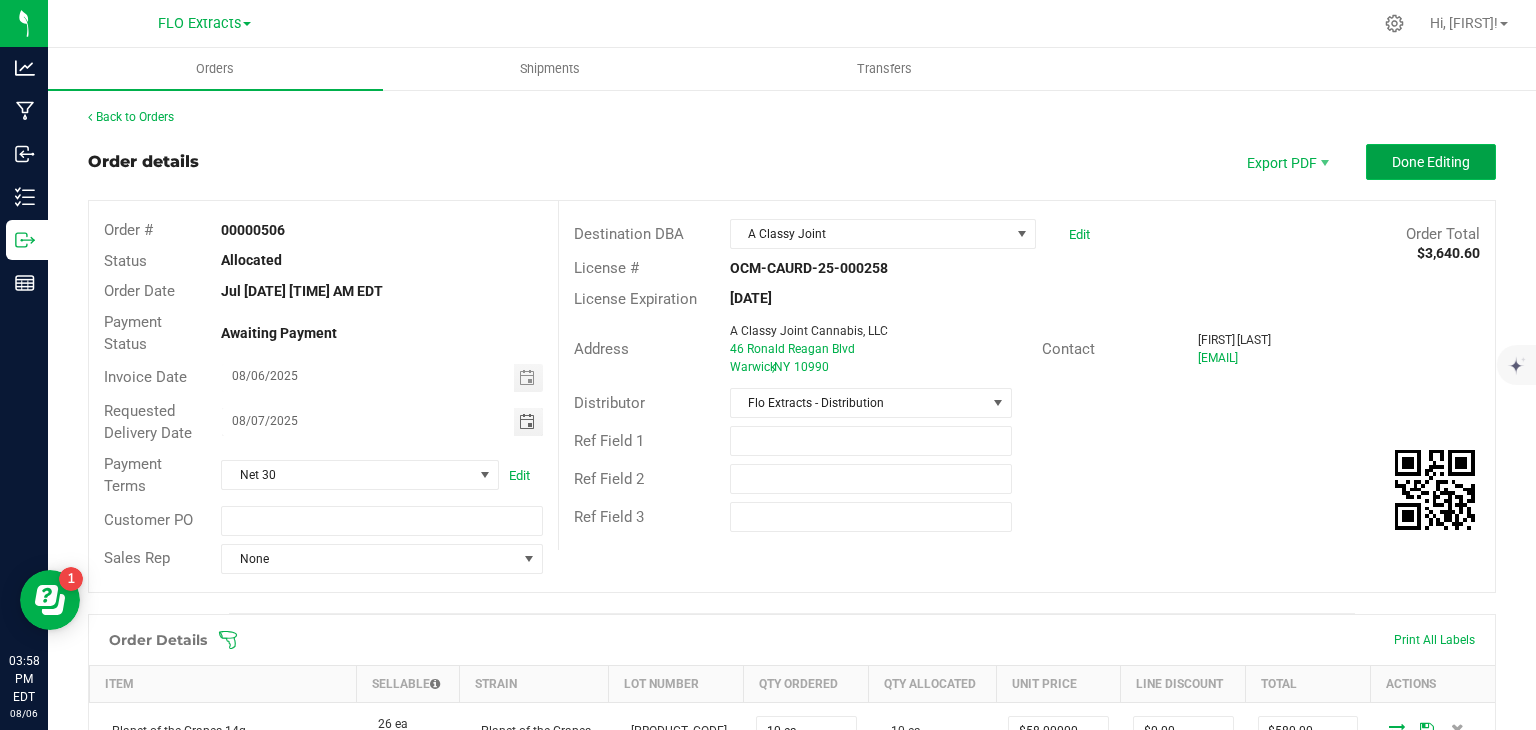 click on "Done Editing" at bounding box center [1431, 162] 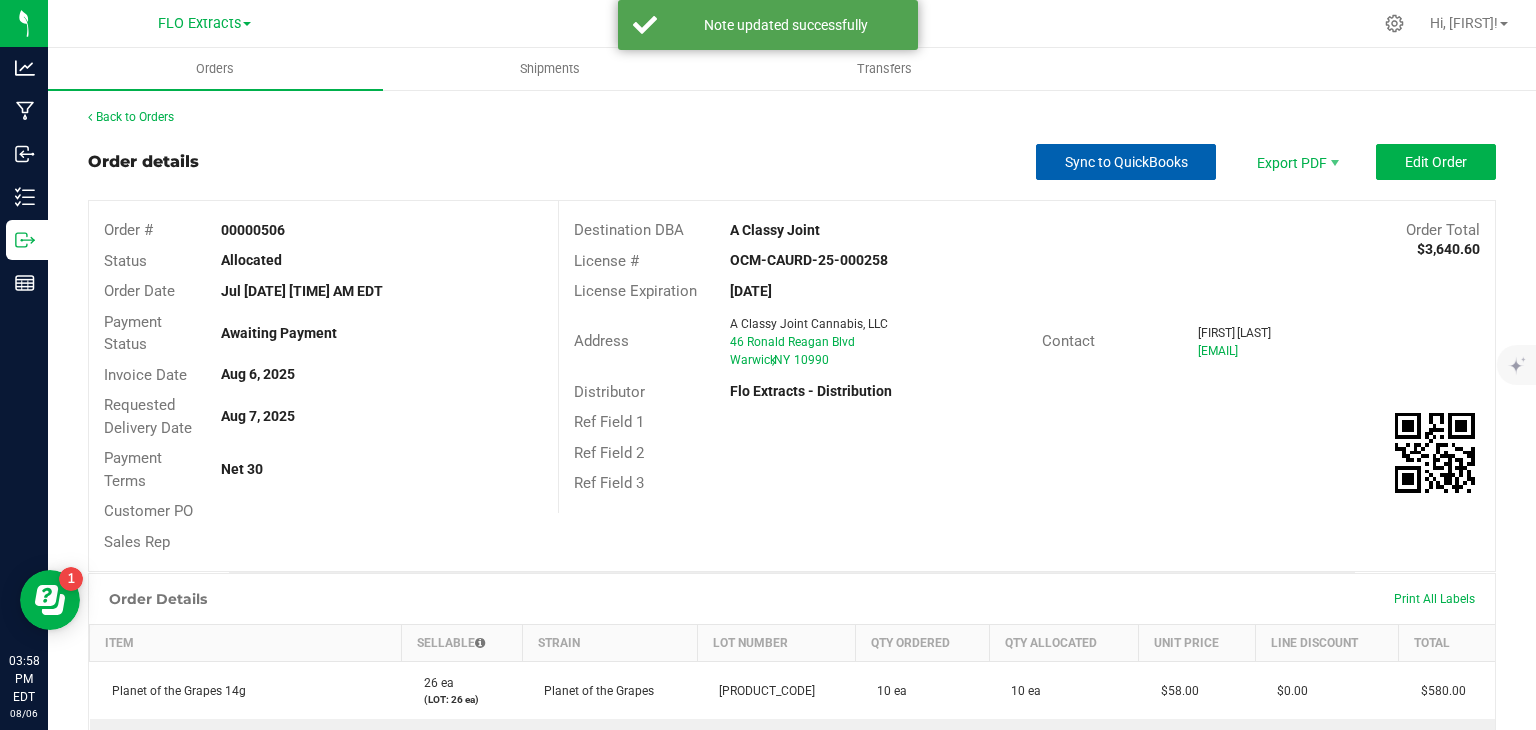 click on "Sync to QuickBooks" at bounding box center [1126, 162] 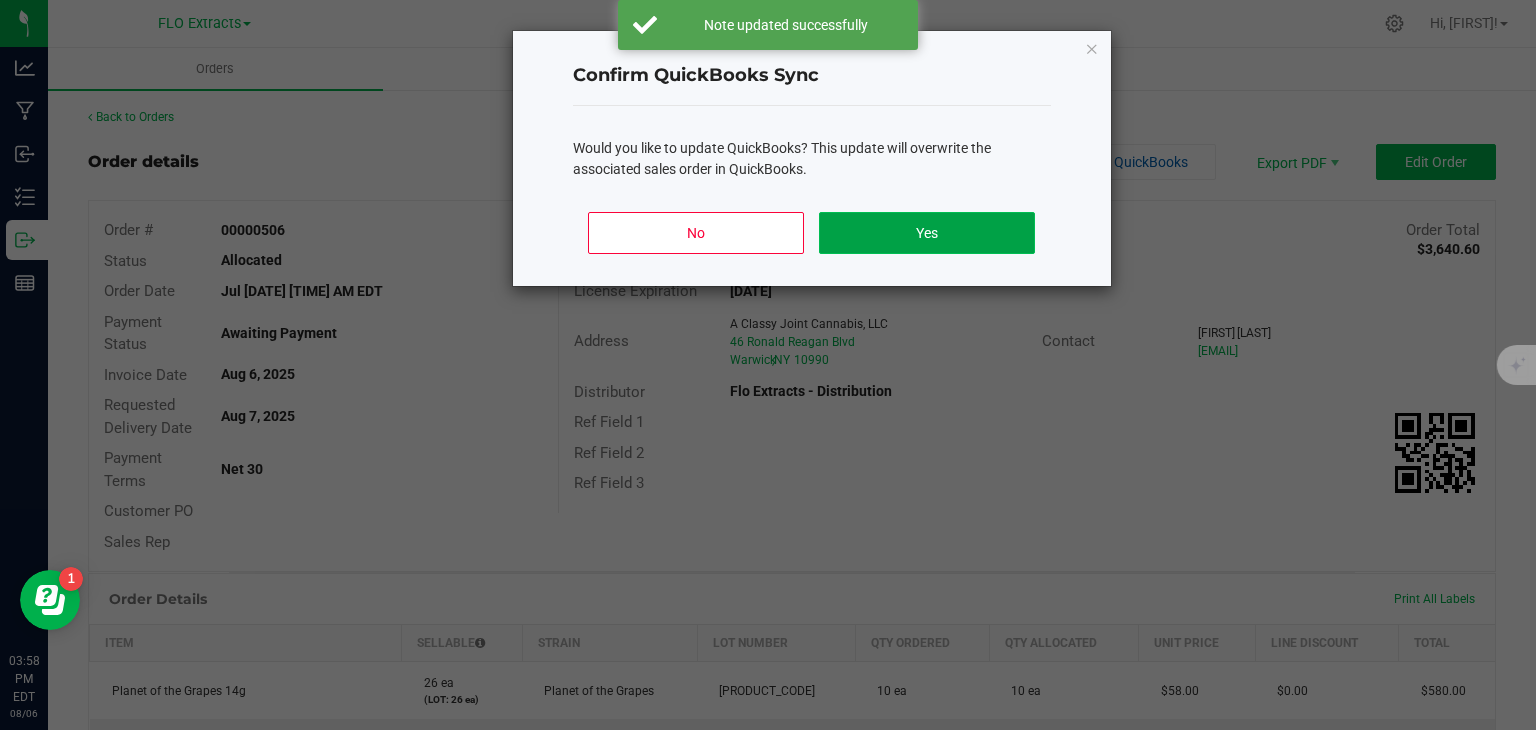 click on "Yes" 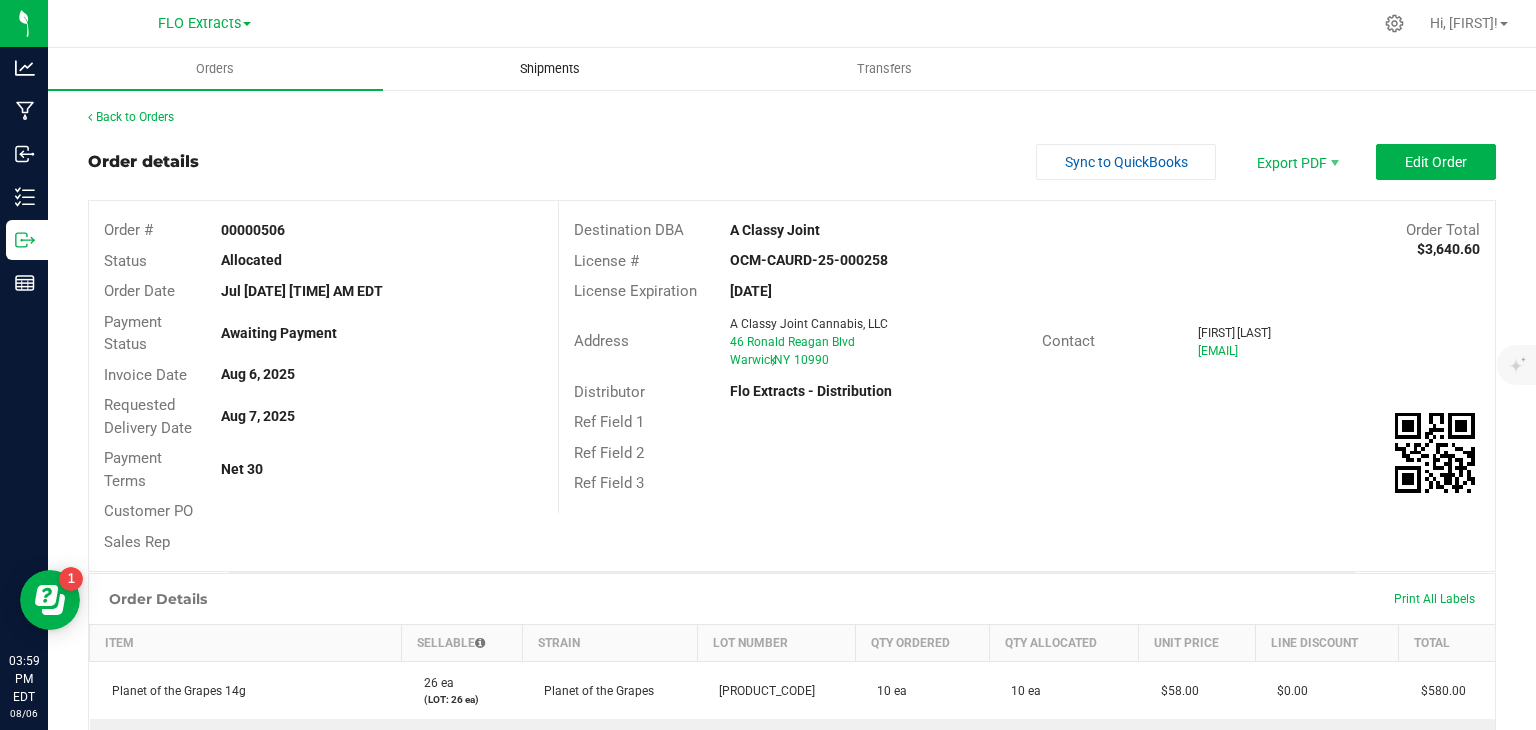 click on "Shipments" at bounding box center (550, 69) 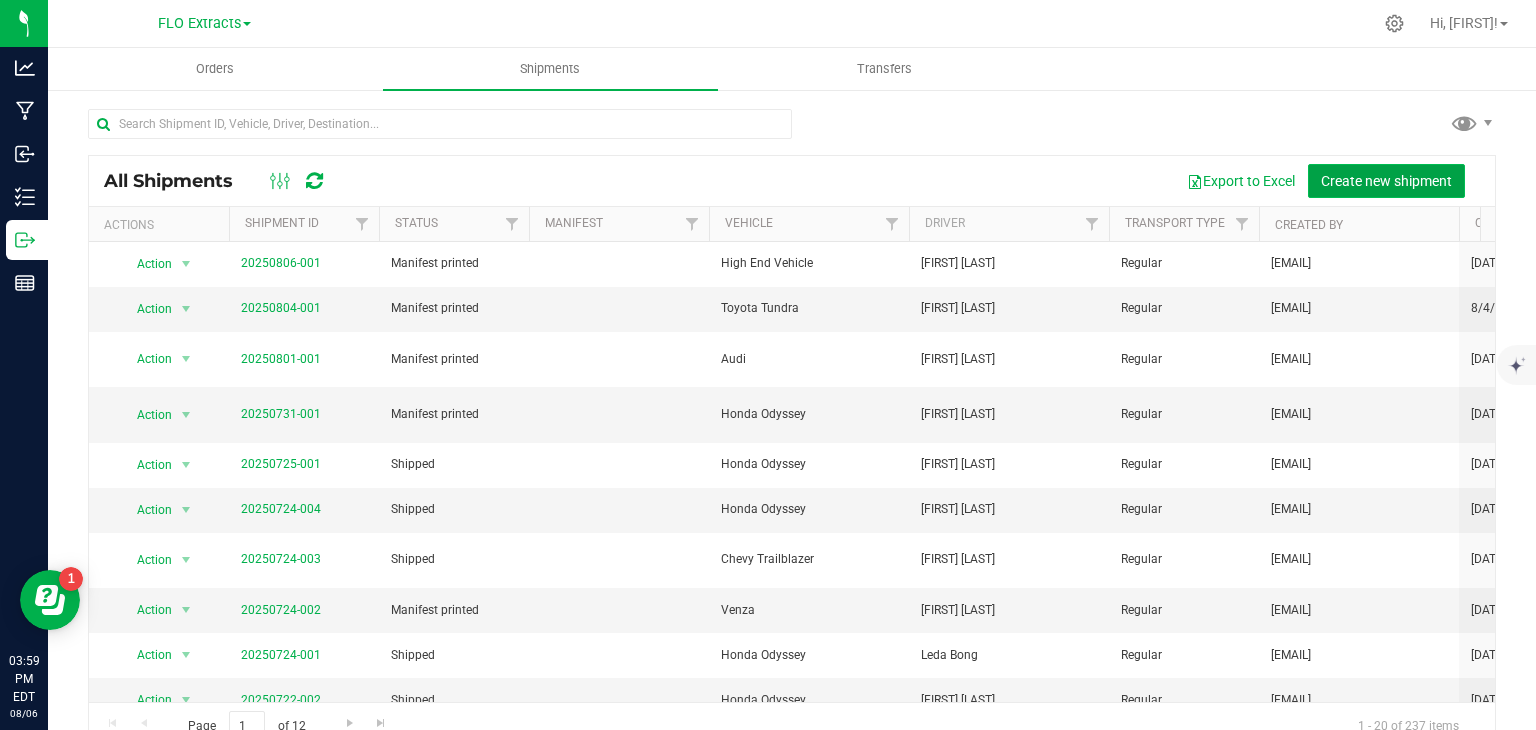 click on "Create new shipment" at bounding box center (1386, 181) 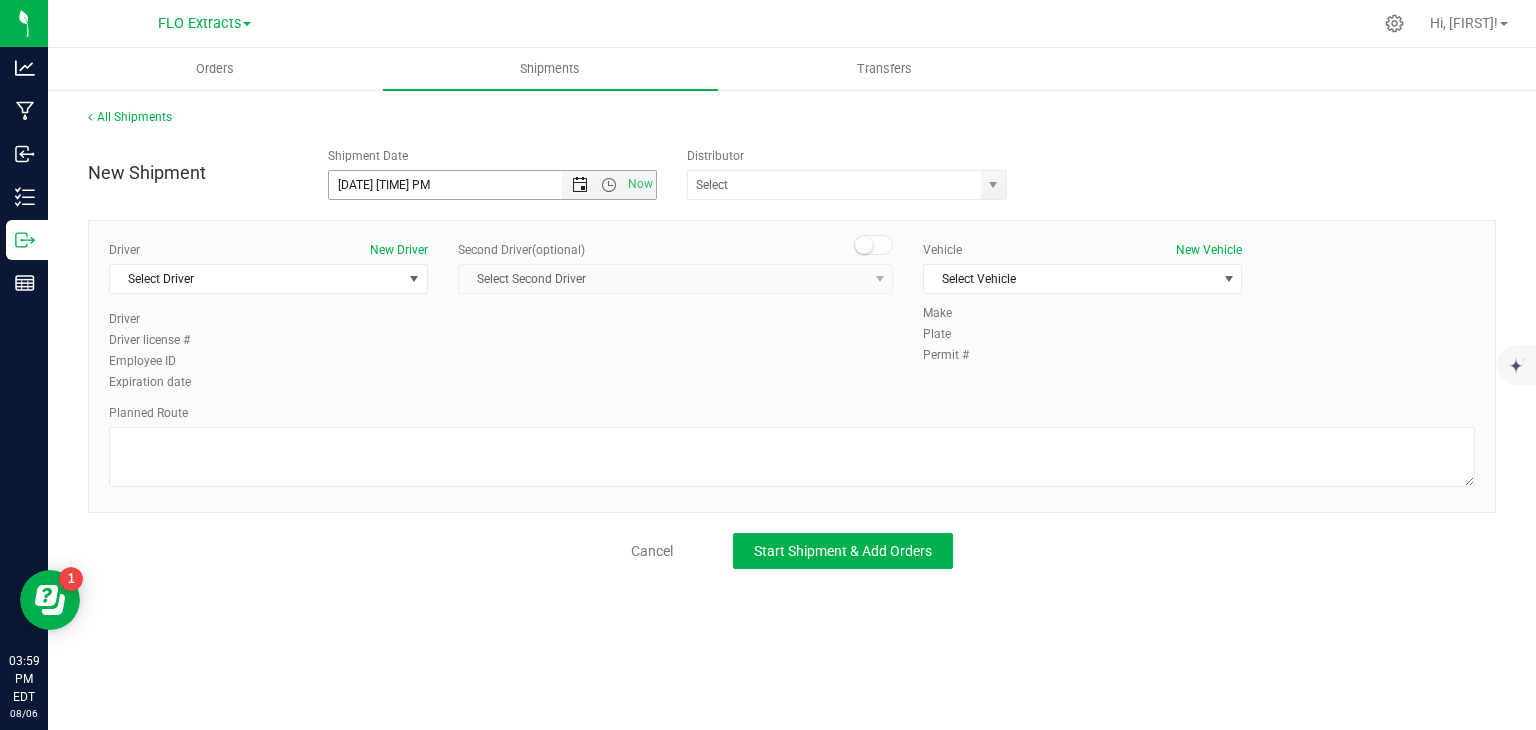 click at bounding box center [580, 185] 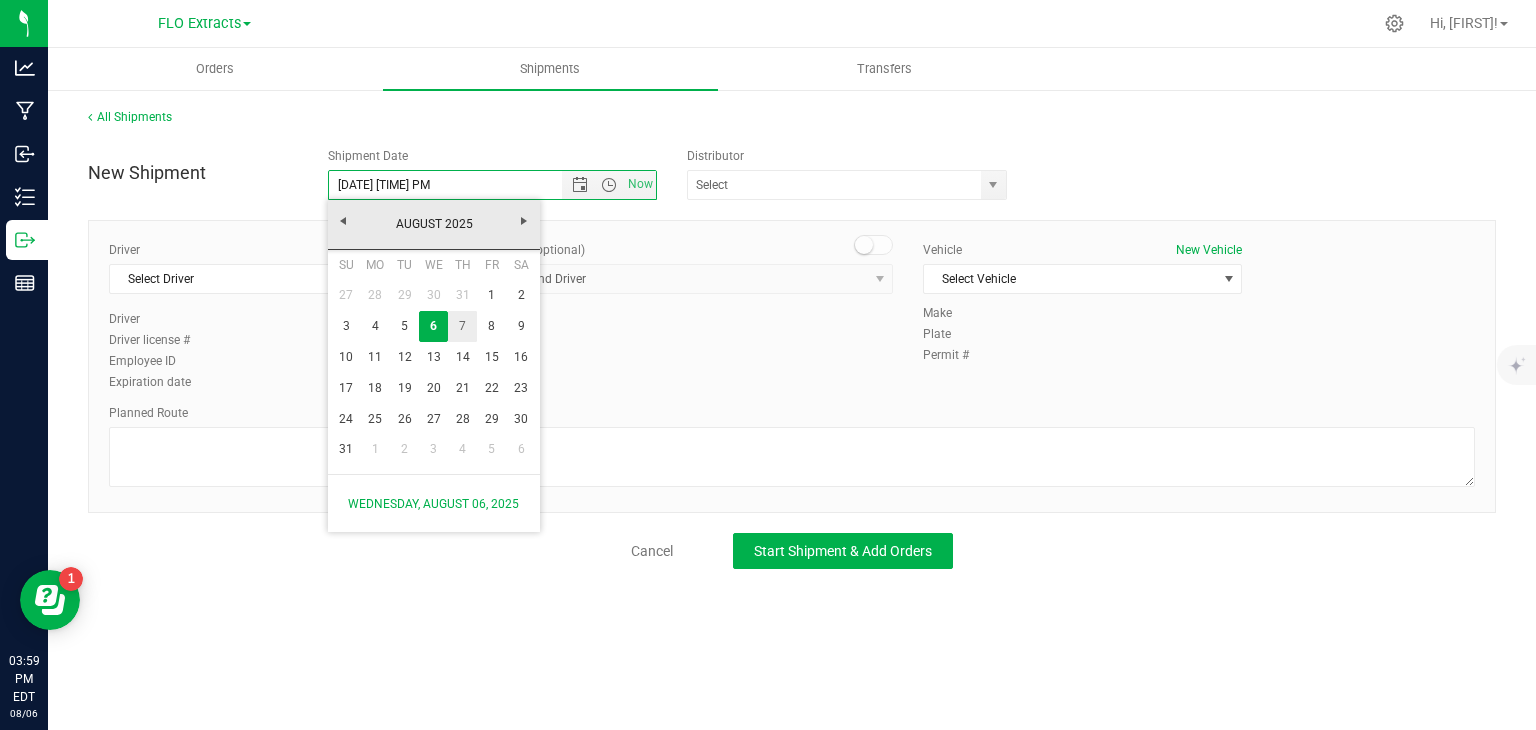 click on "7" at bounding box center [462, 326] 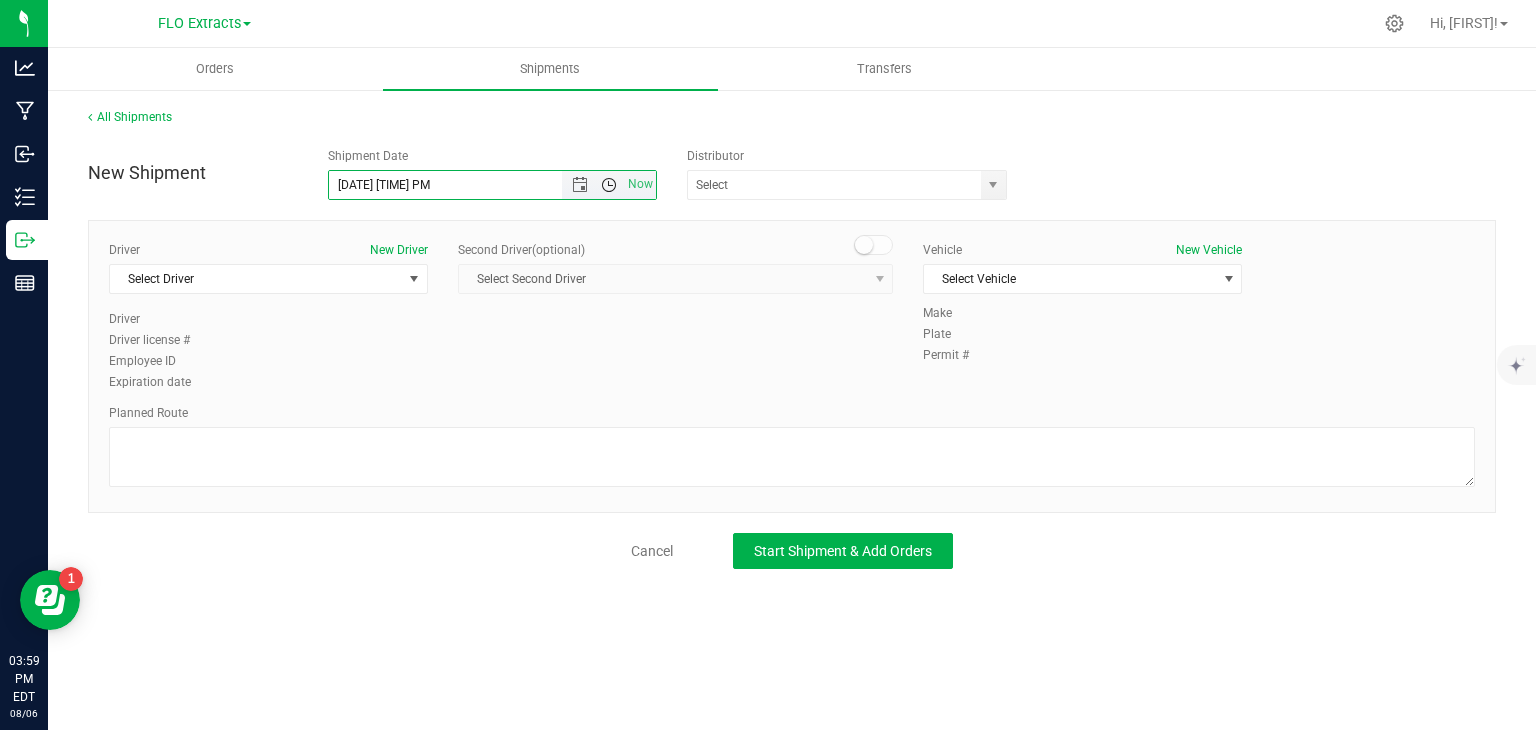 click at bounding box center [609, 185] 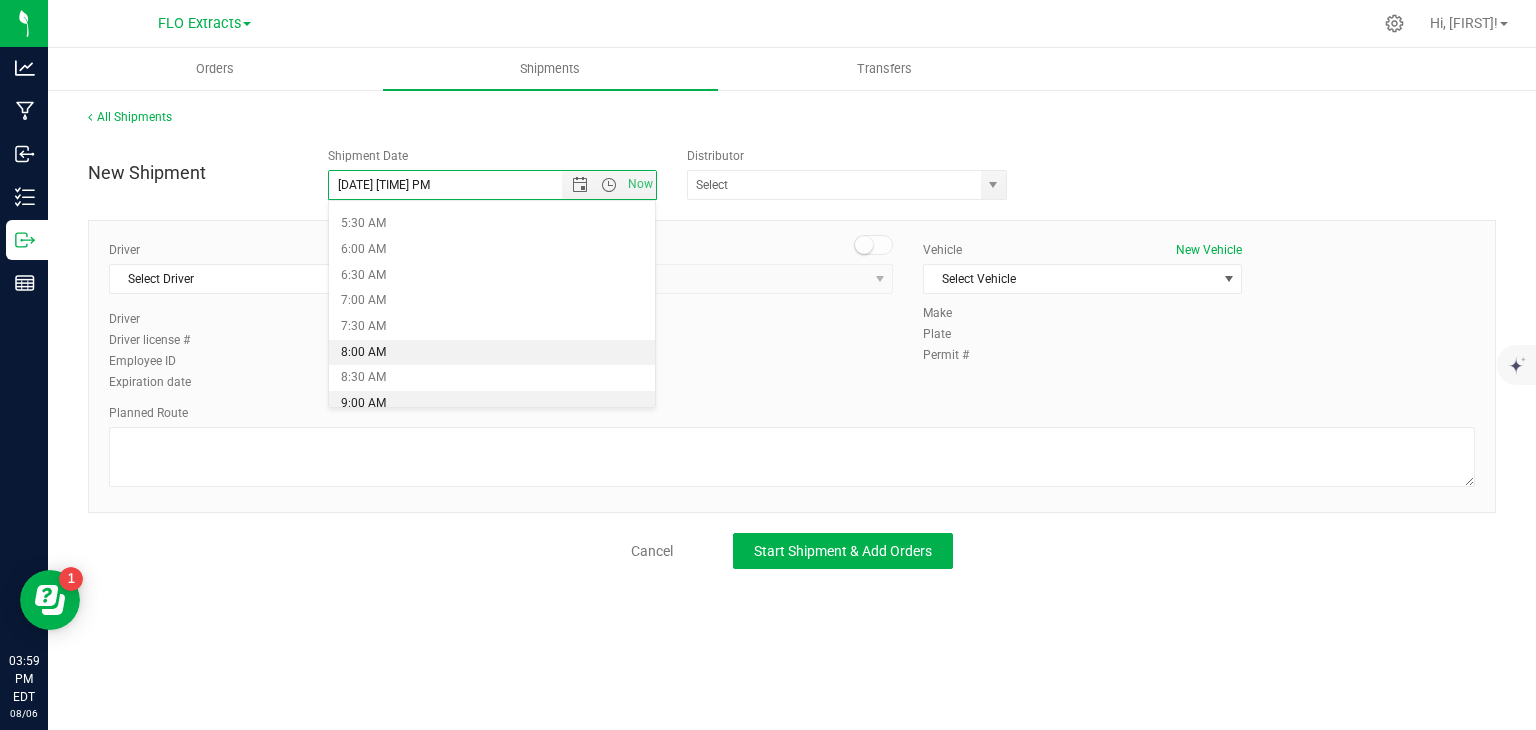scroll, scrollTop: 300, scrollLeft: 0, axis: vertical 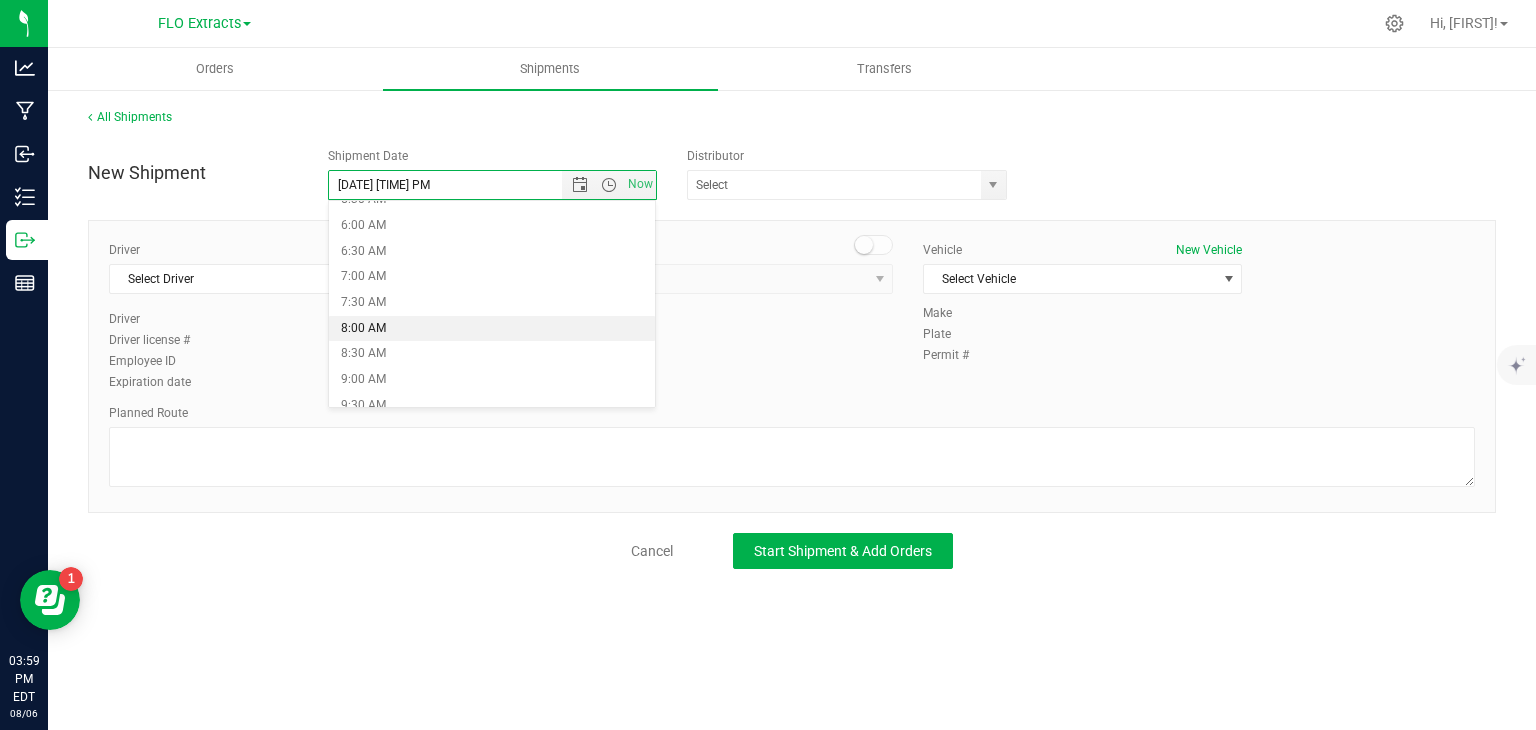 click on "8:00 AM" at bounding box center (492, 329) 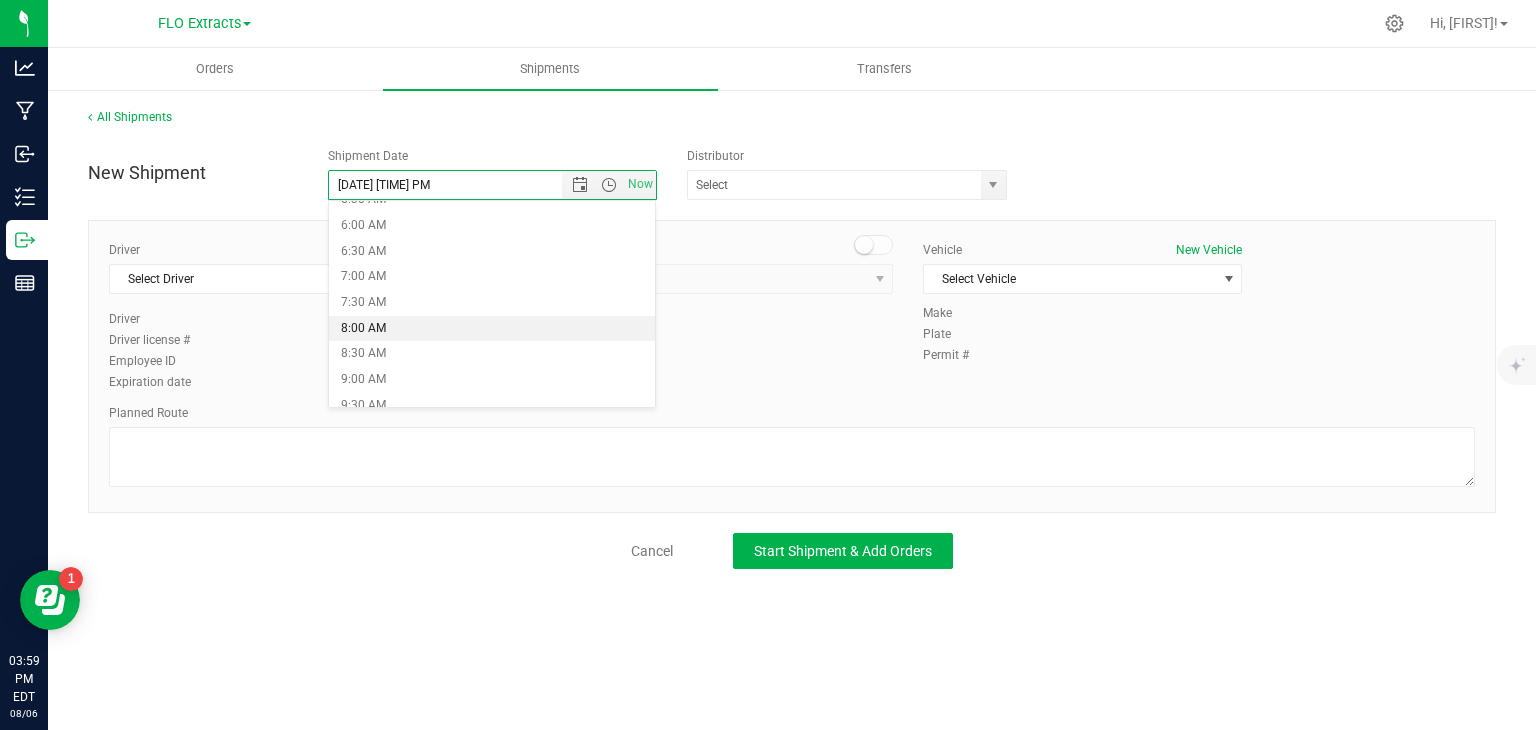 type on "[DATE] [TIME] AM" 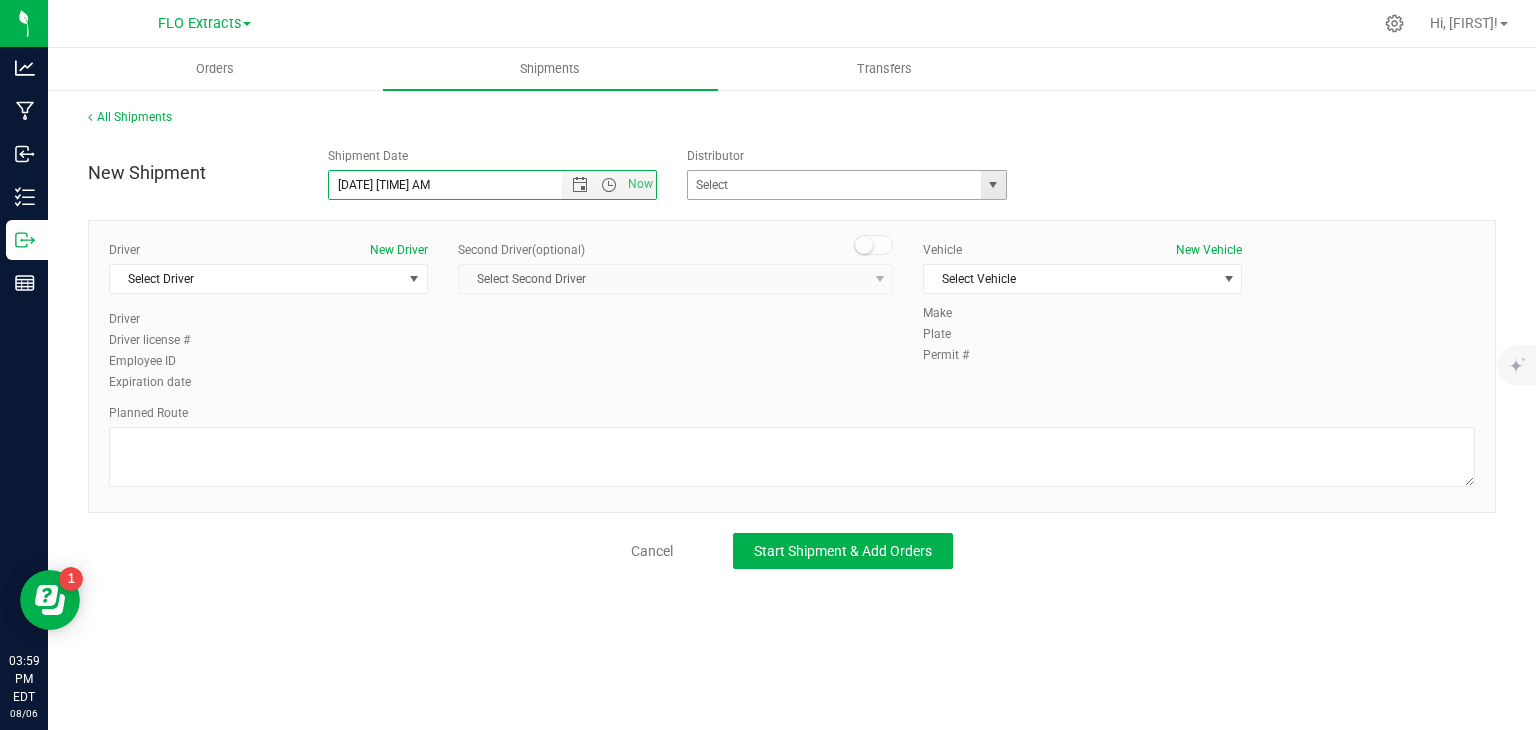 click at bounding box center (993, 185) 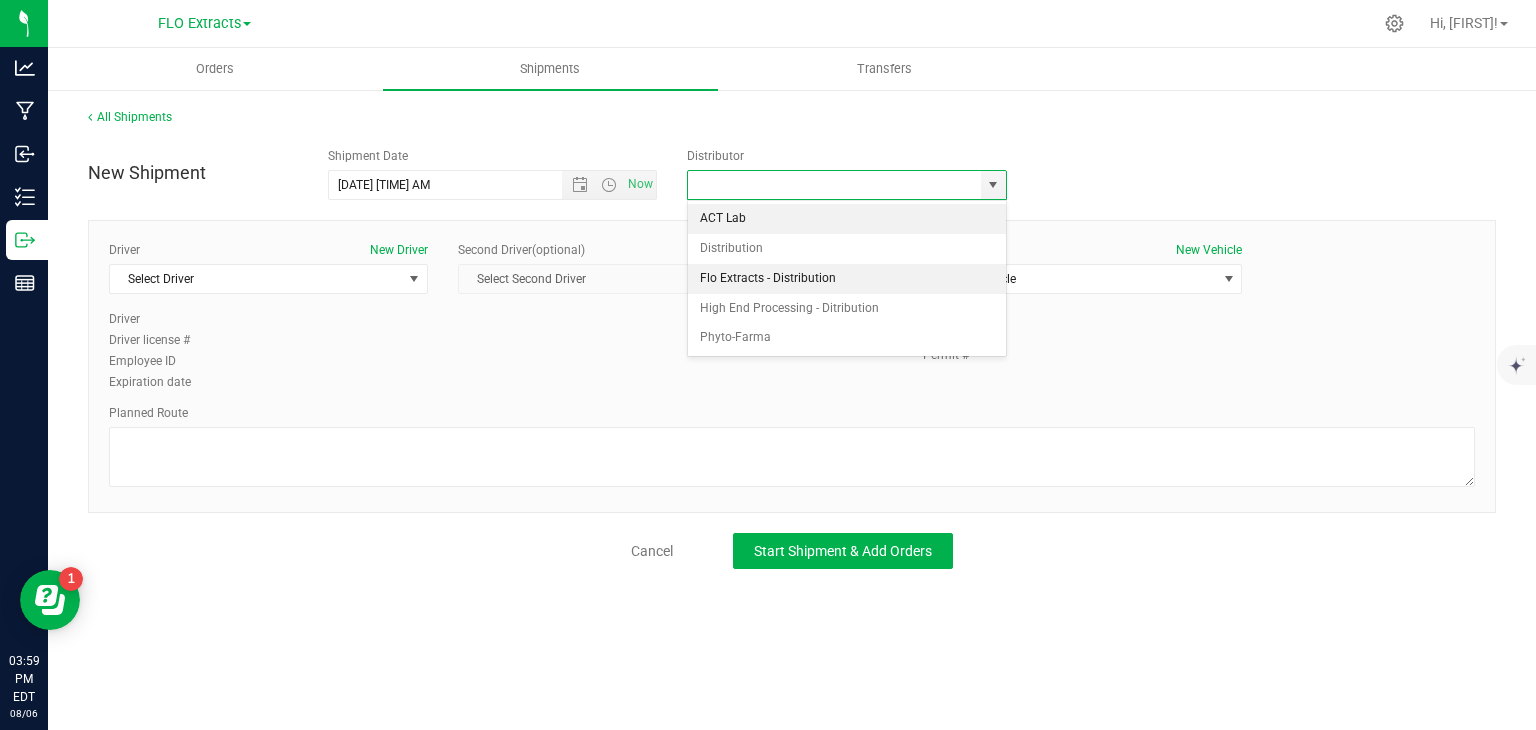 click on "Flo Extracts - Distribution" at bounding box center [847, 279] 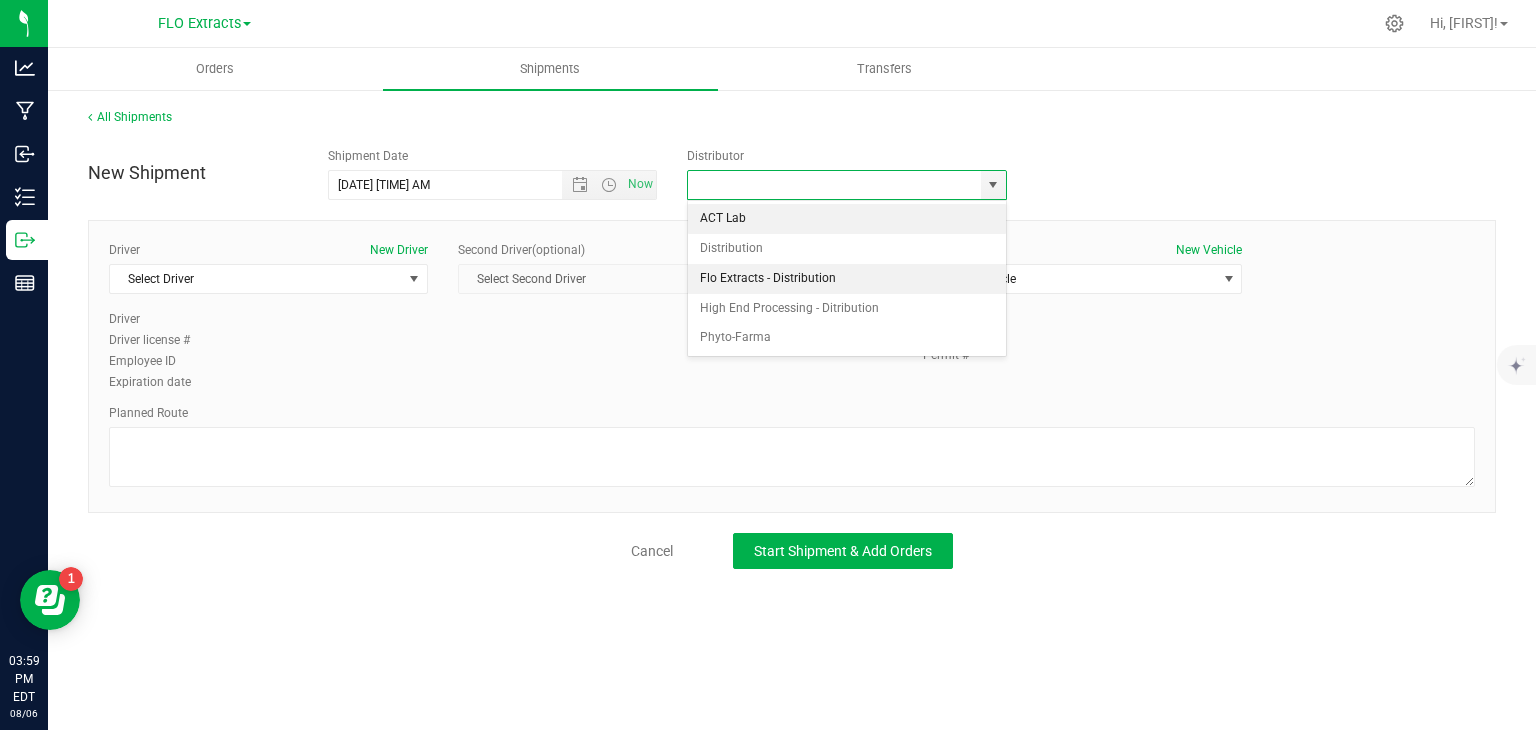 type on "Flo Extracts - Distribution" 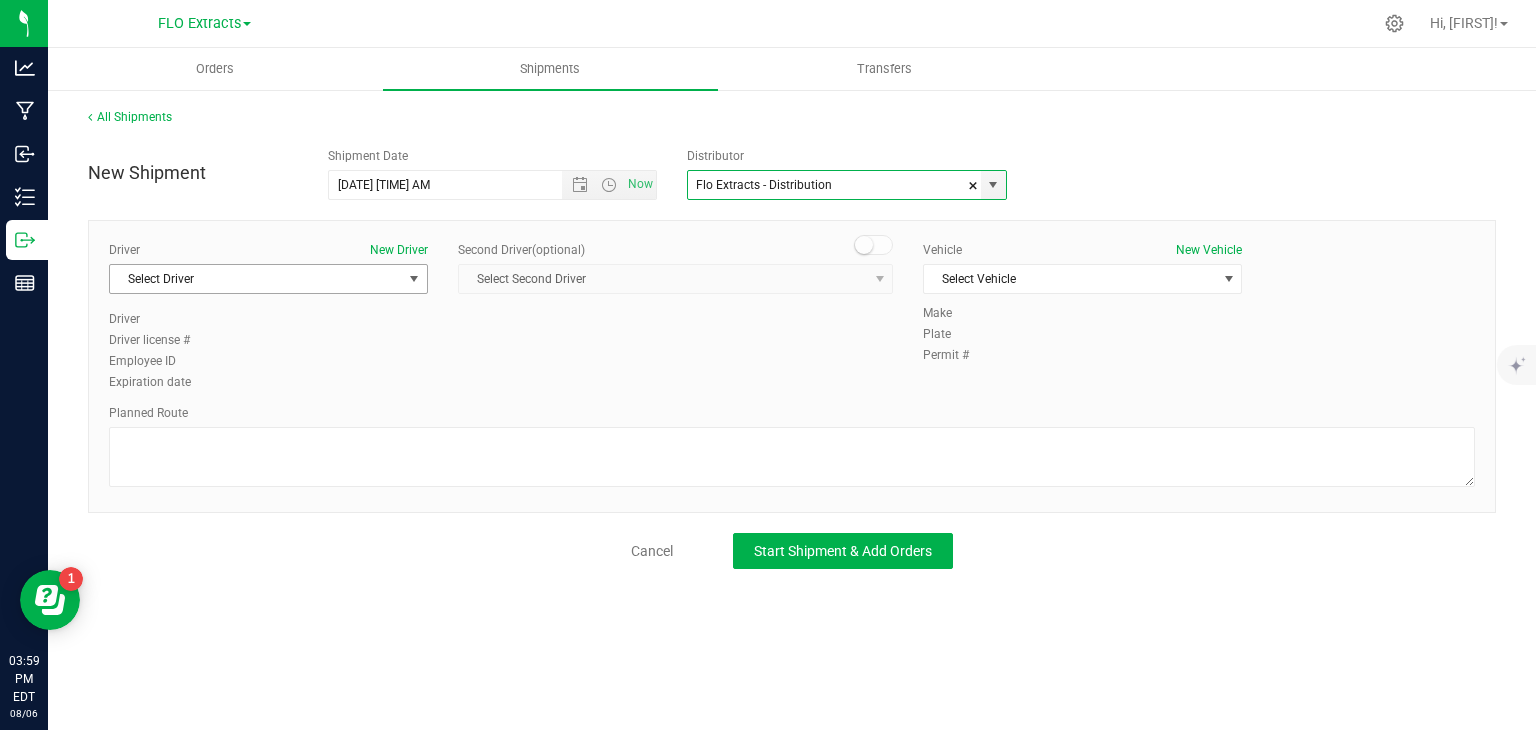 click on "Select Driver" at bounding box center (256, 279) 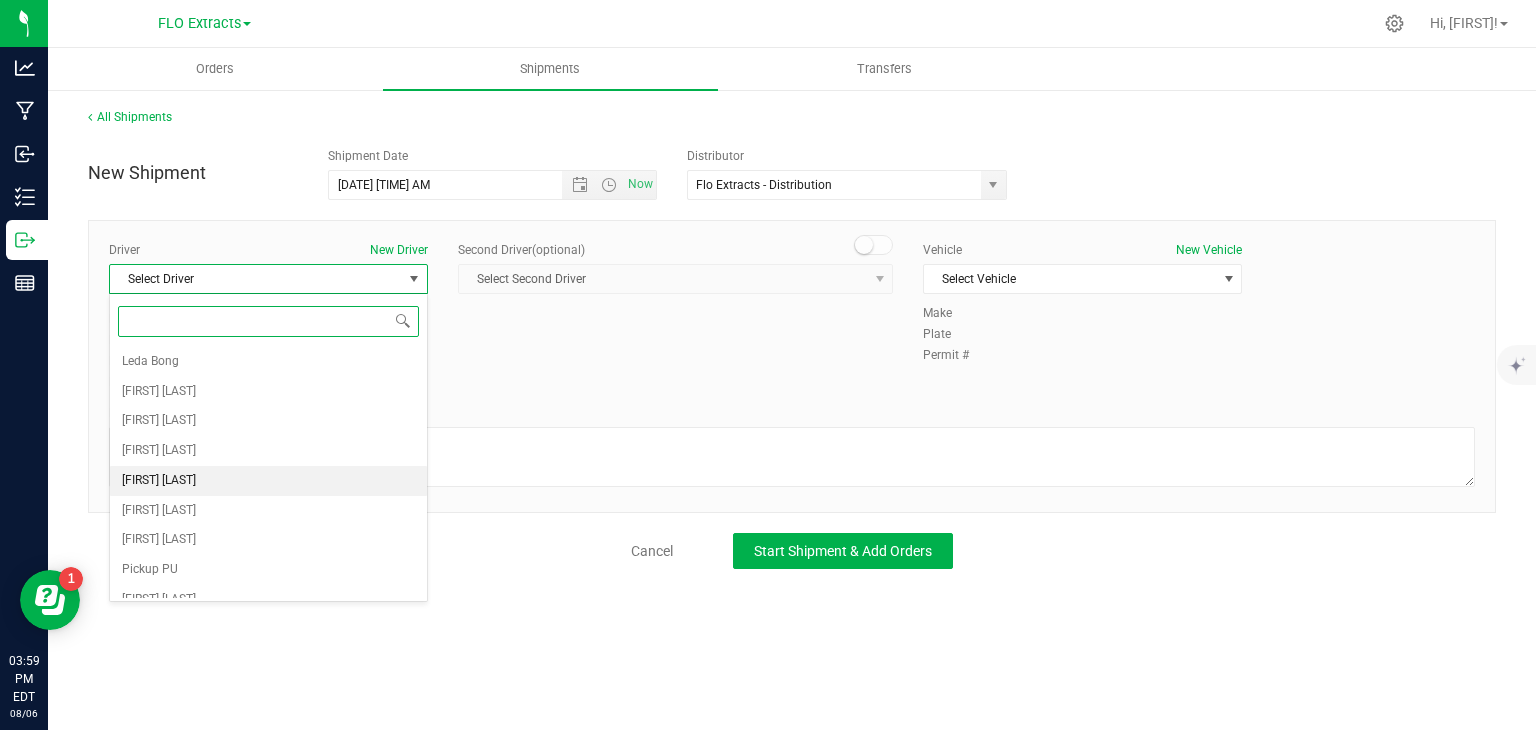 click on "[FIRST] [LAST]" at bounding box center (268, 481) 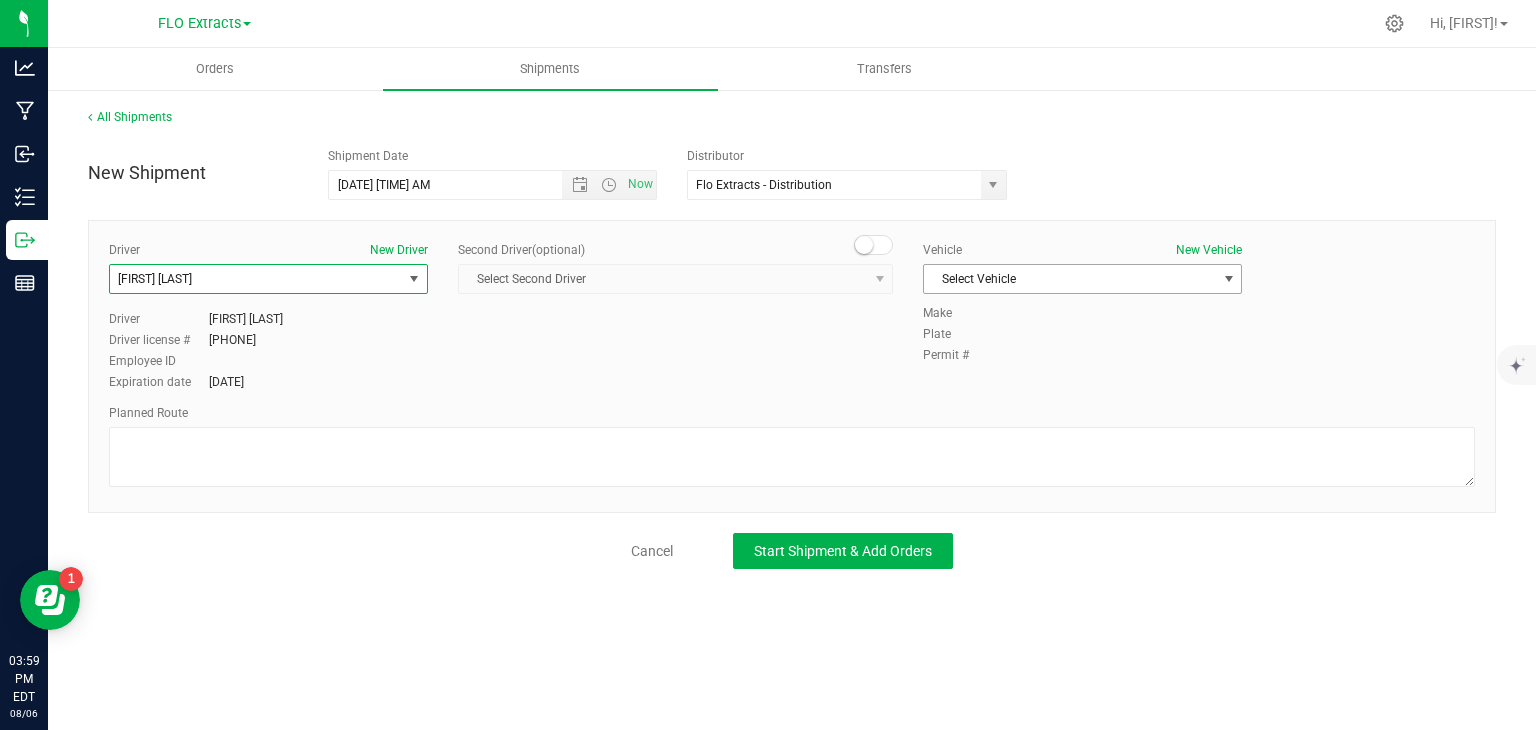click on "Select Vehicle" at bounding box center [1070, 279] 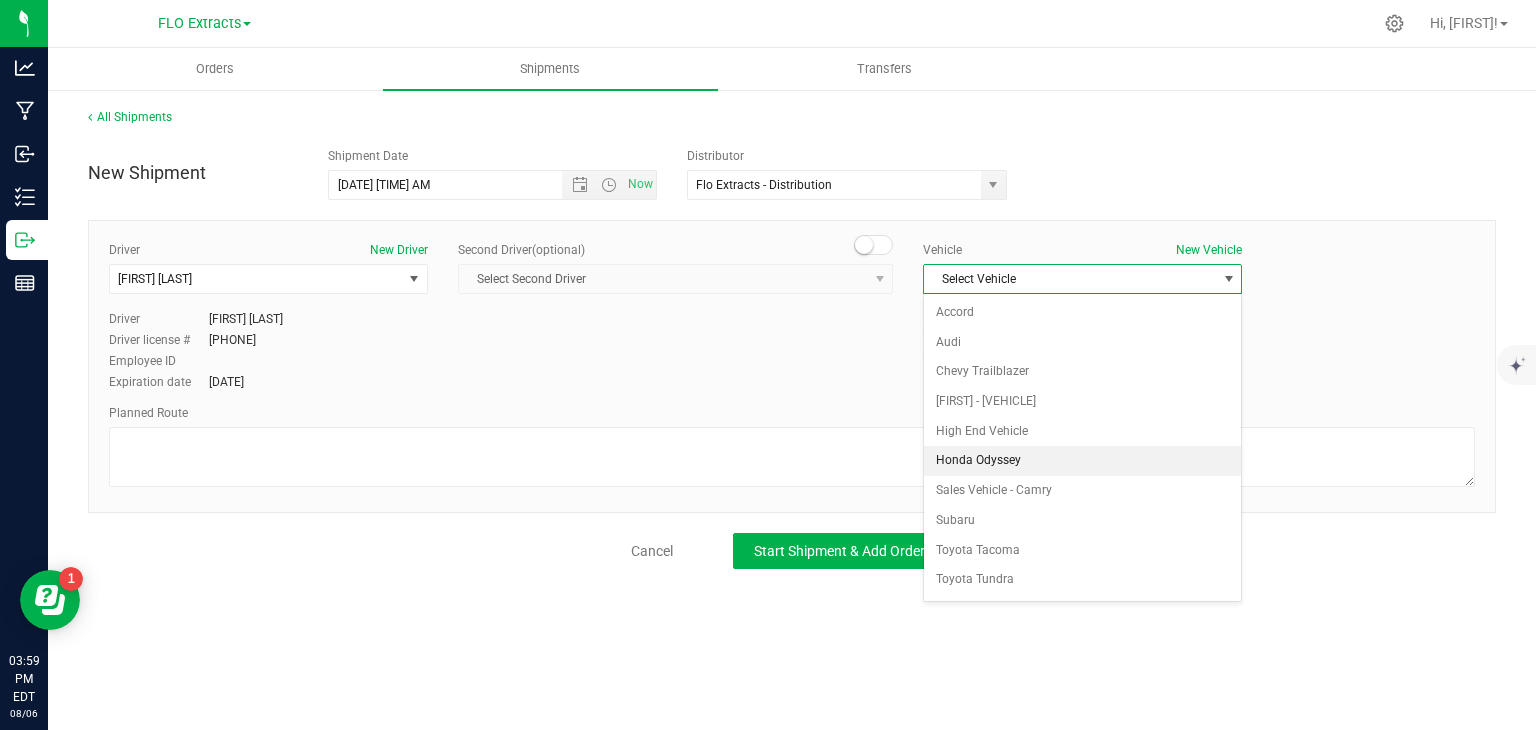 click on "Honda Odyssey" at bounding box center (1082, 461) 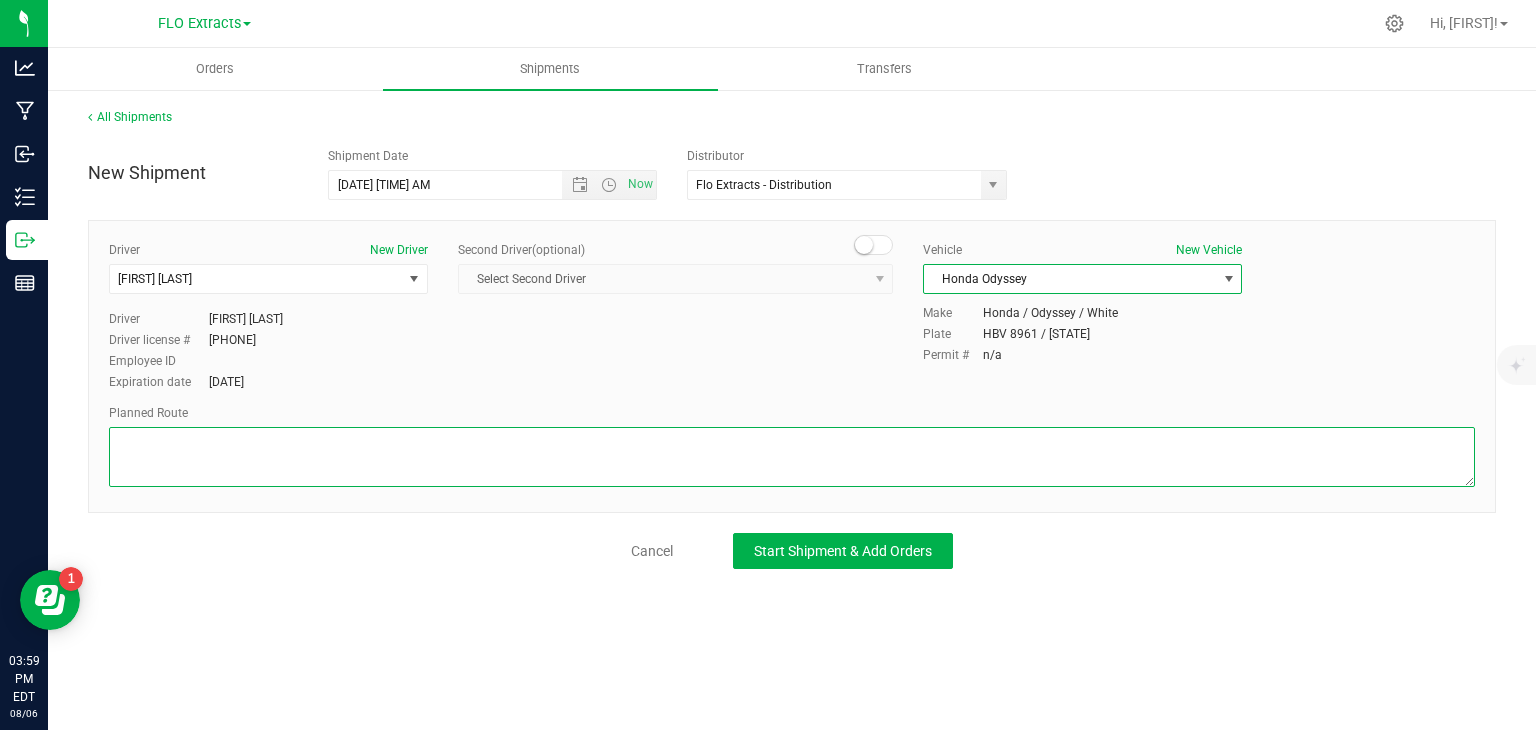 click at bounding box center (792, 457) 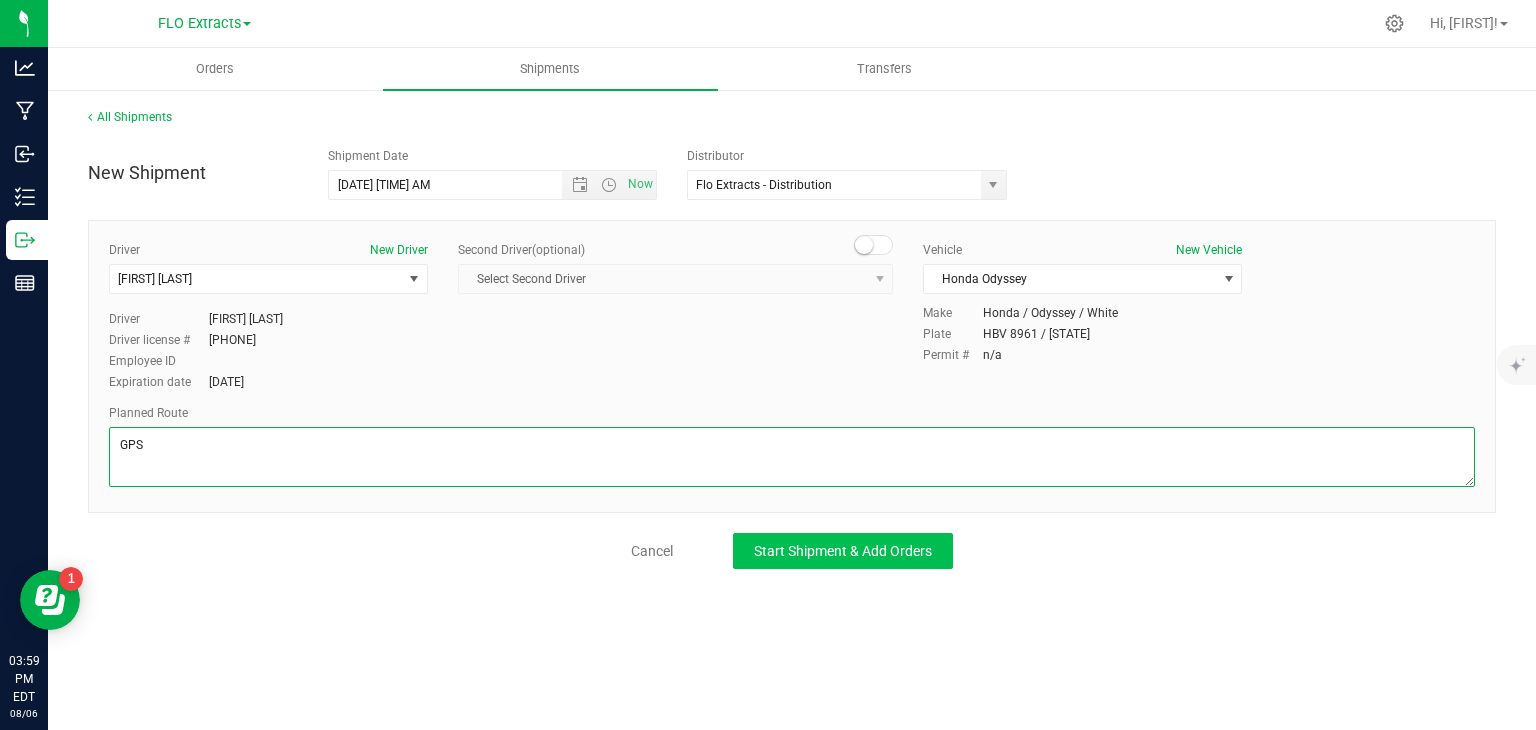 type on "GPS" 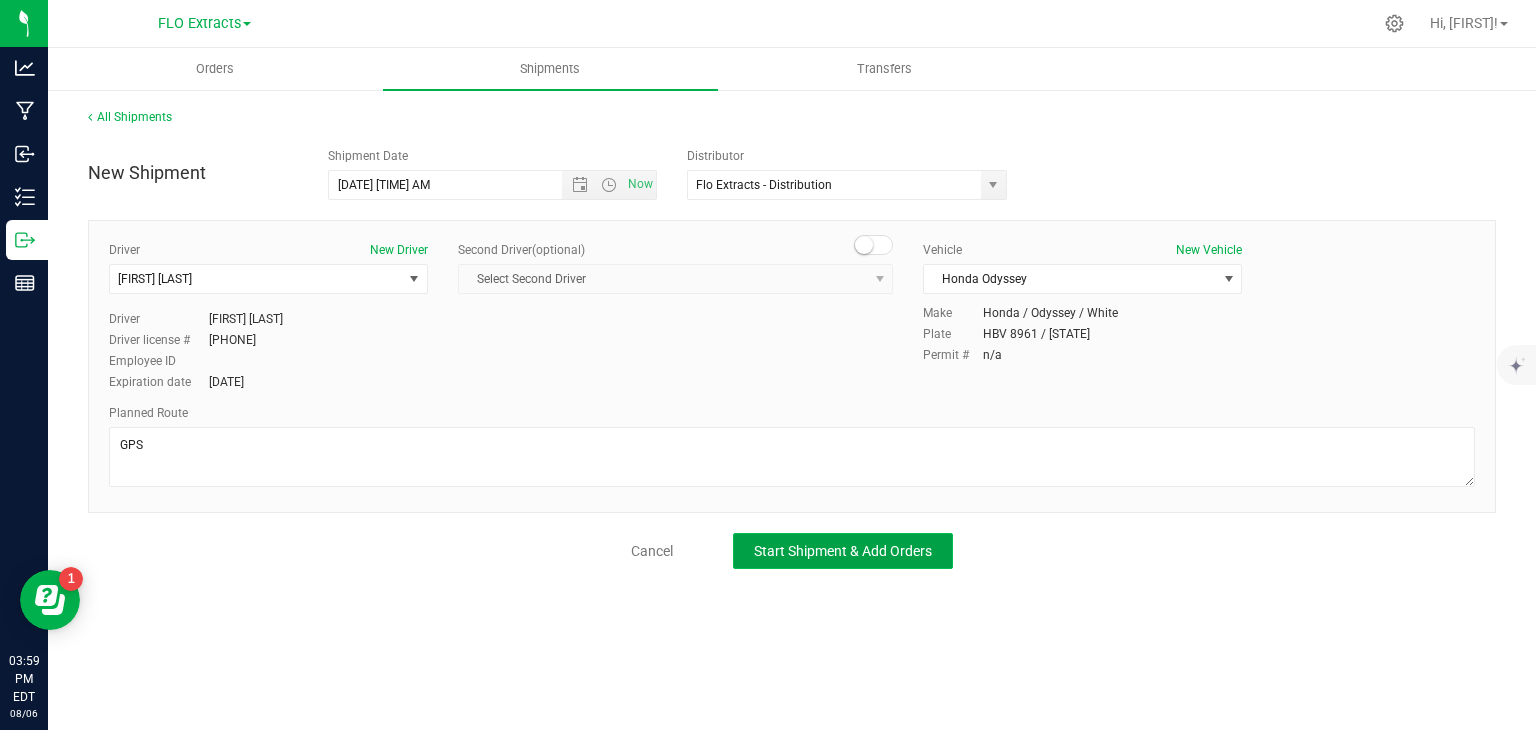 click on "Start Shipment & Add Orders" 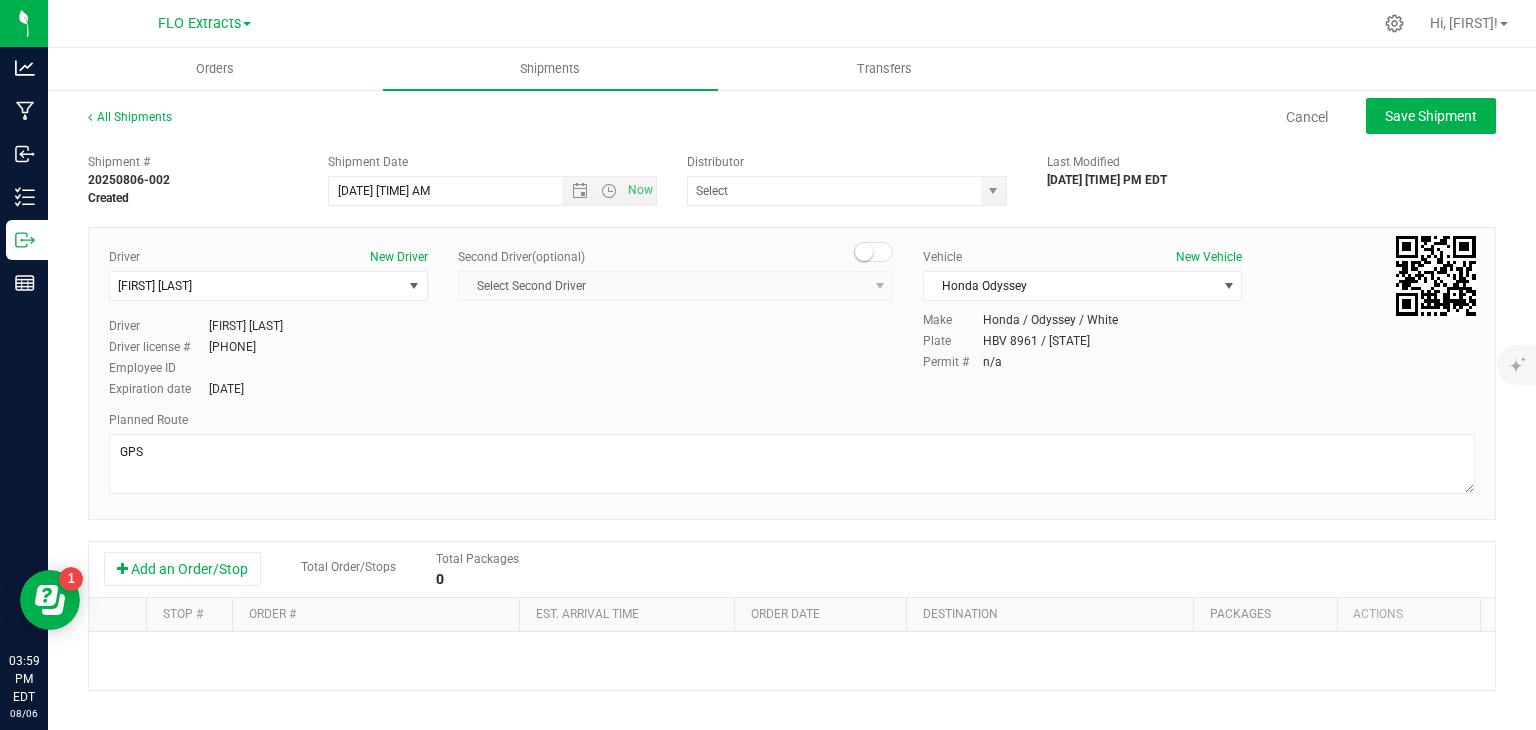 type on "Flo Extracts - Distribution" 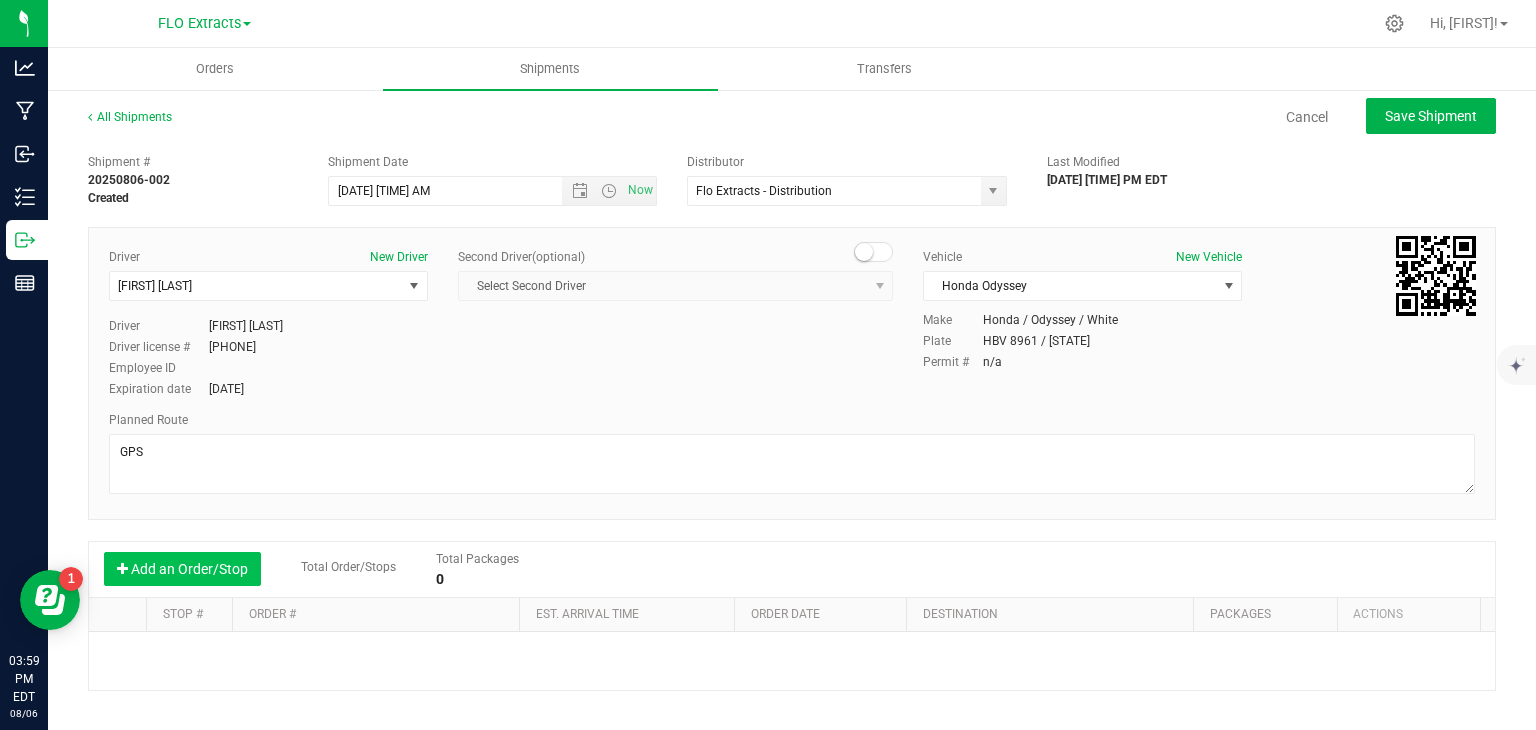 click on "Add an Order/Stop" at bounding box center (182, 569) 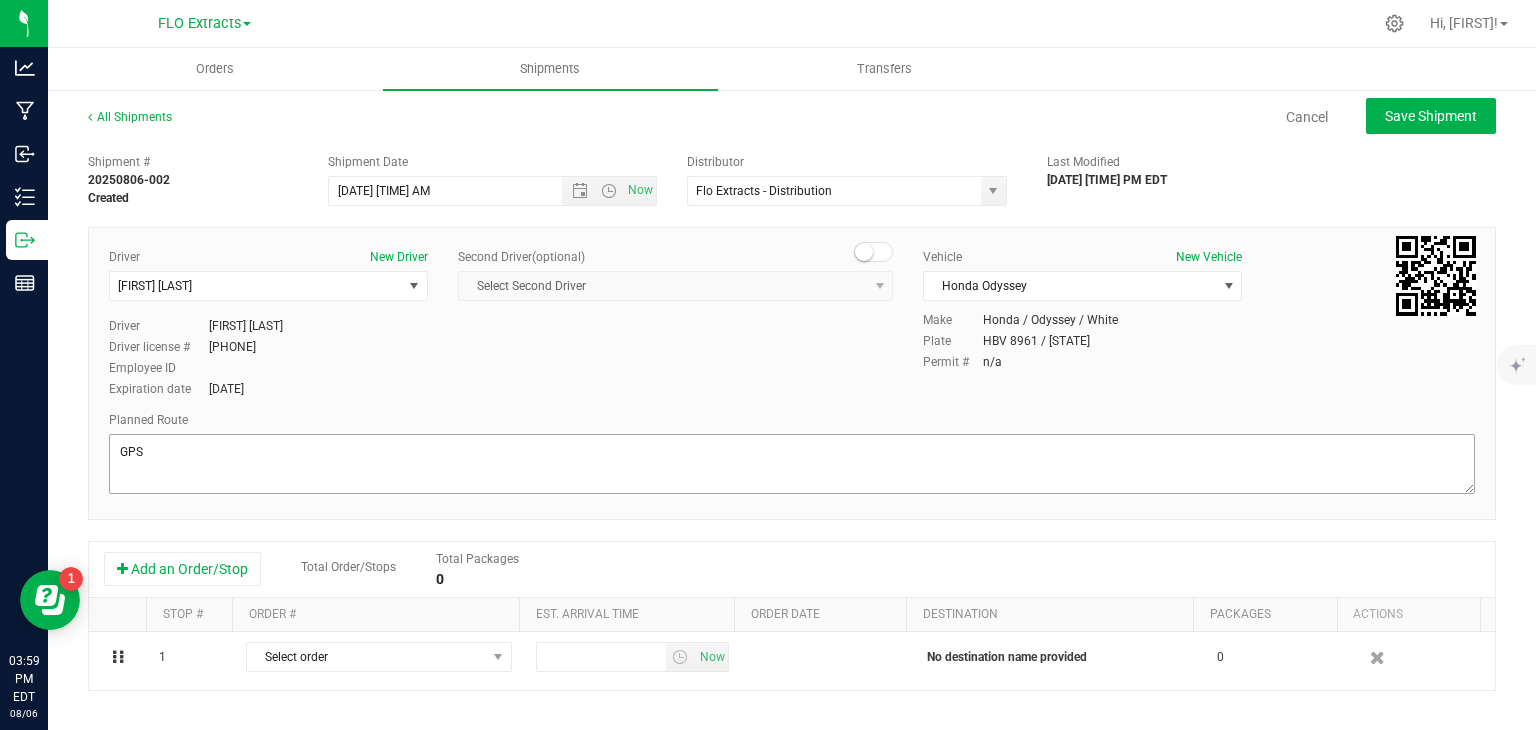 scroll, scrollTop: 200, scrollLeft: 0, axis: vertical 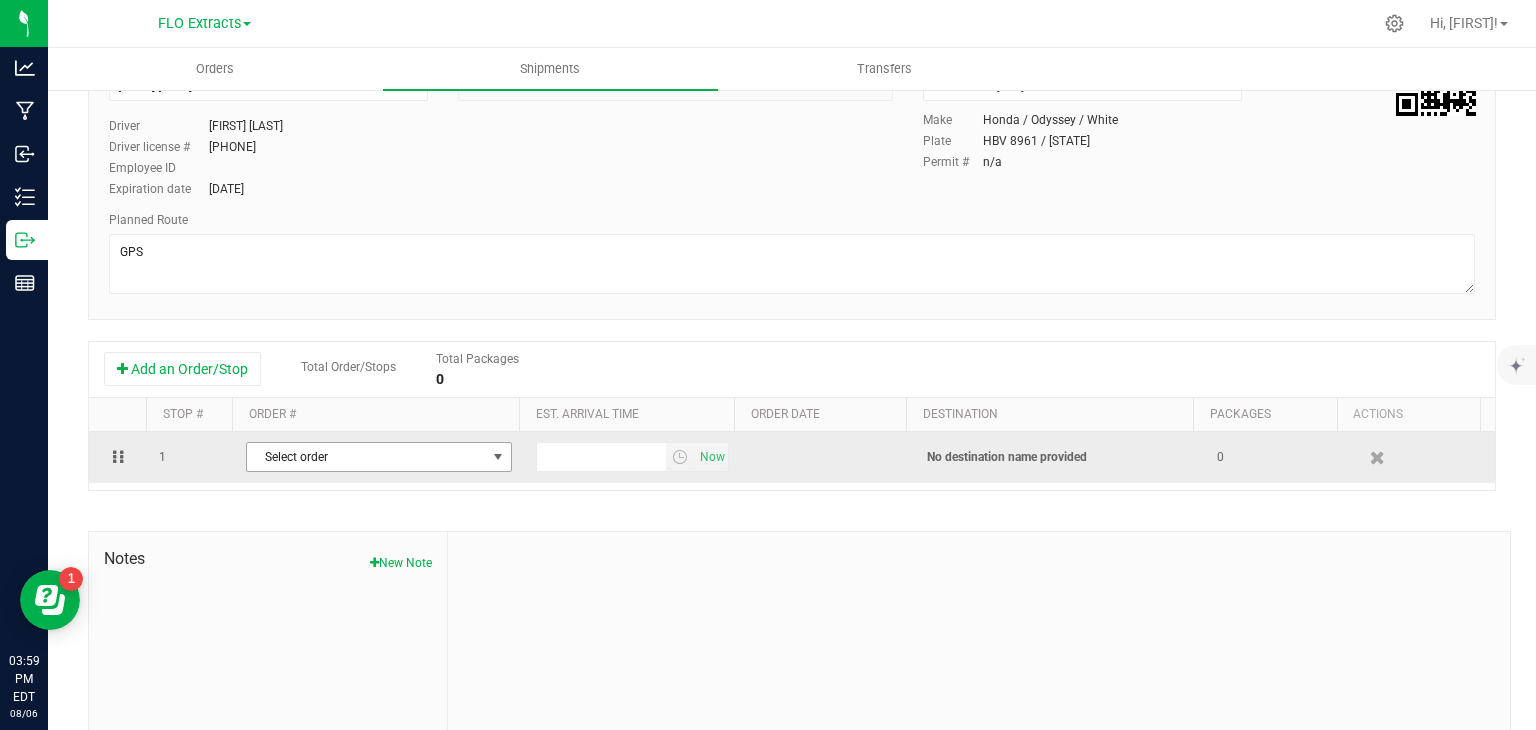 click on "Select order" at bounding box center (366, 457) 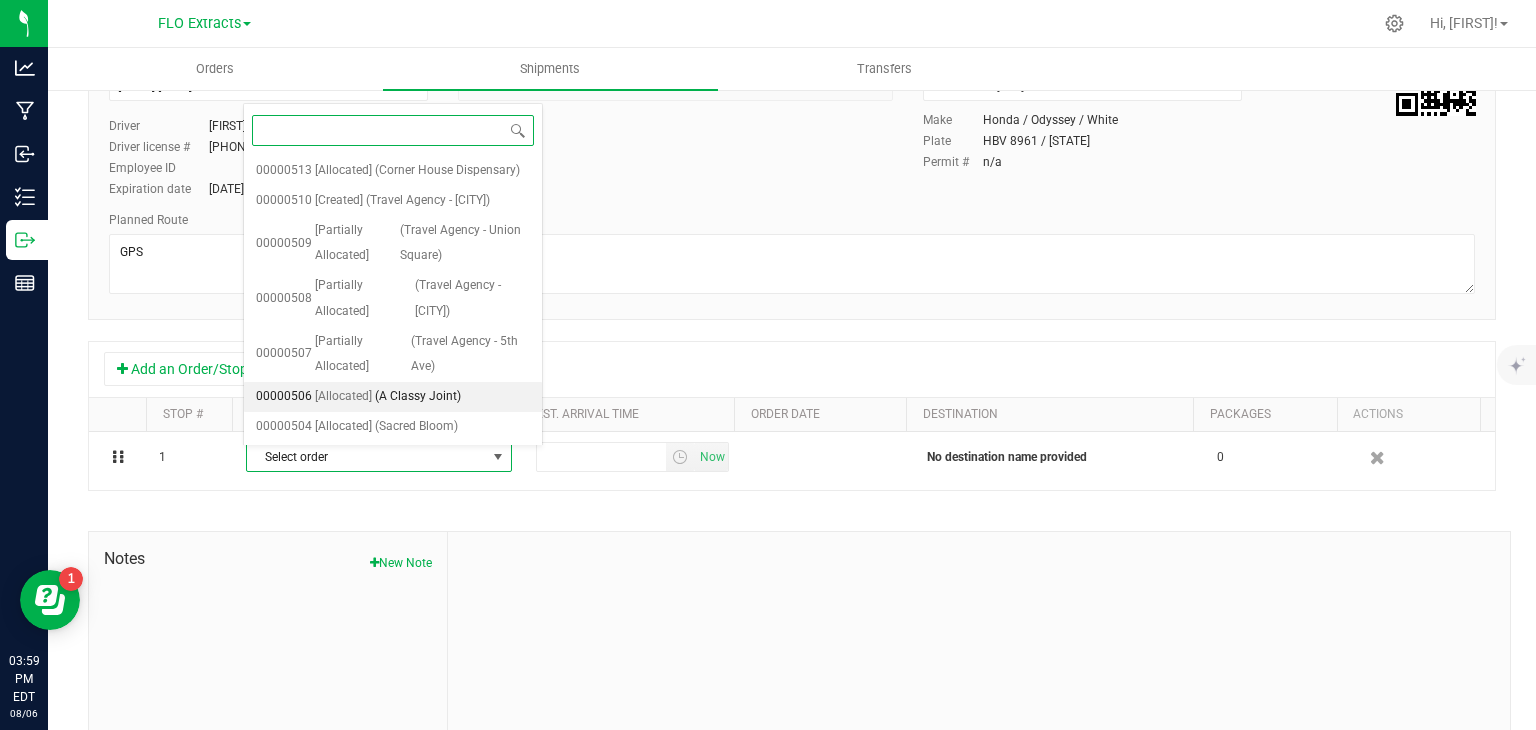 click on "(A Classy Joint)" at bounding box center (418, 397) 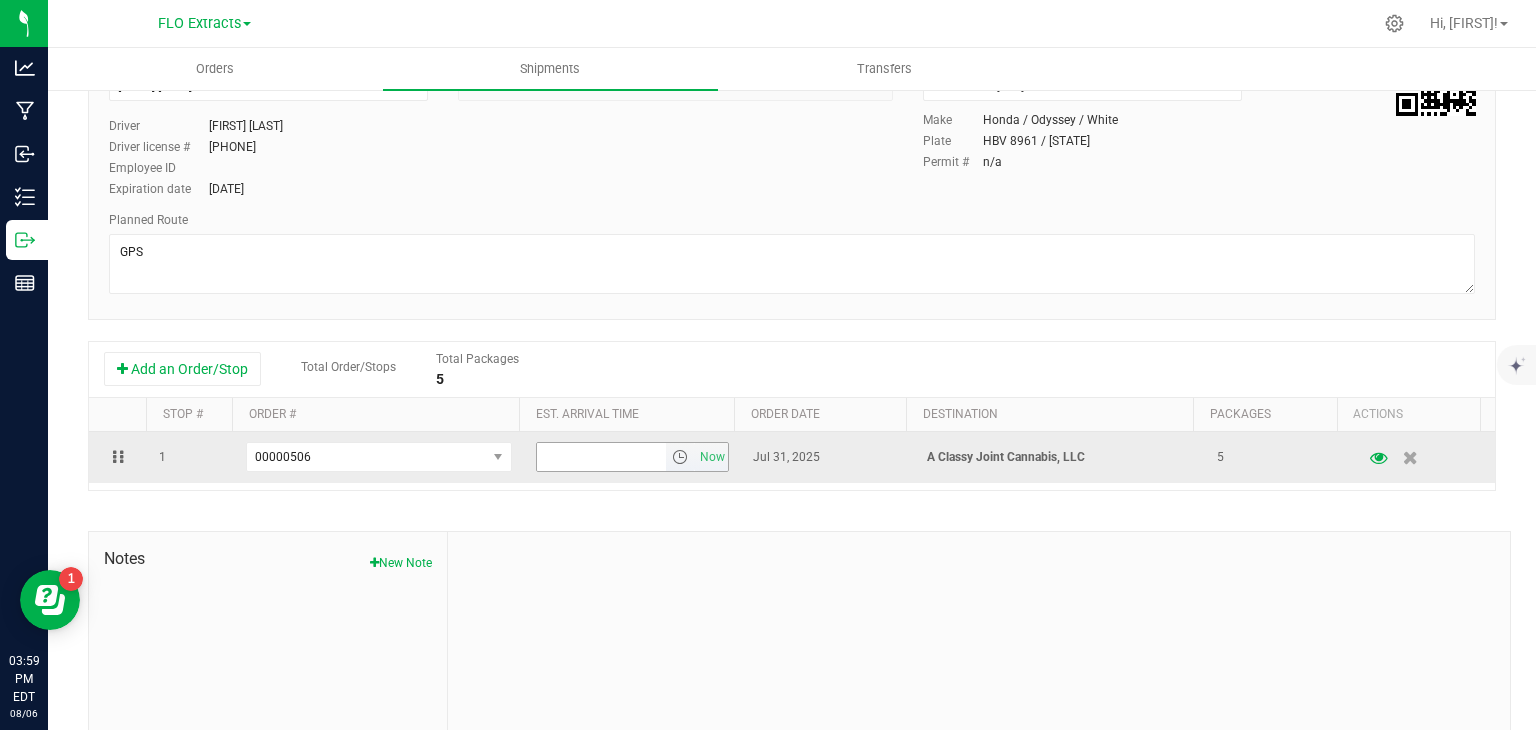 click at bounding box center (602, 457) 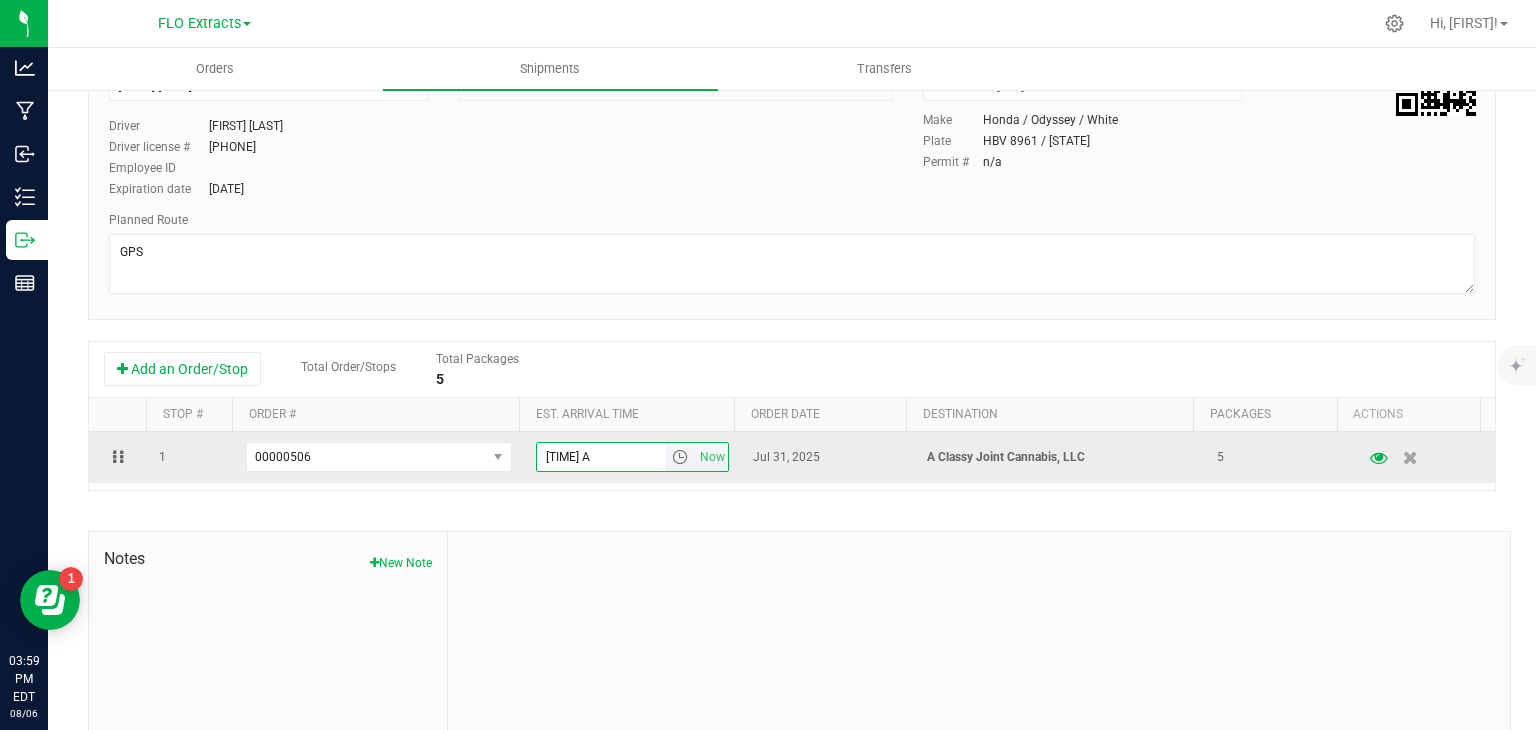 type on "11:00 AM" 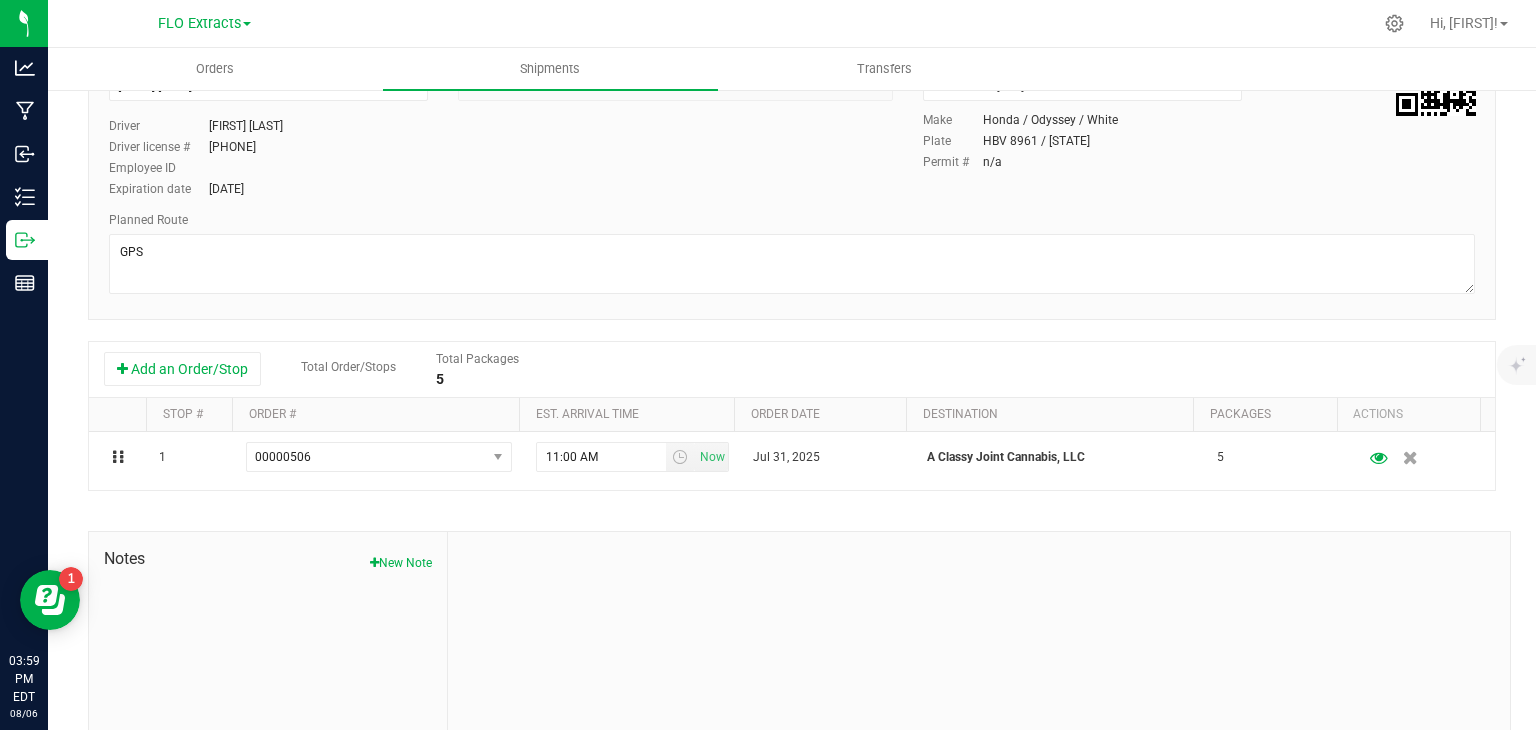 click on "Shipment #
[SHIPMENT_ID]
Created
Shipment Date
[DATE] [TIME]
Now
Distributor
Flo Extracts - Distribution ACT Lab Distribution Flo Extracts - Distribution High End Processing - Ditribution Phyto-Farma [ALPHANUMERIC_STRING]
Last Modified
[DATE] [TIME] EDT" at bounding box center (792, 372) 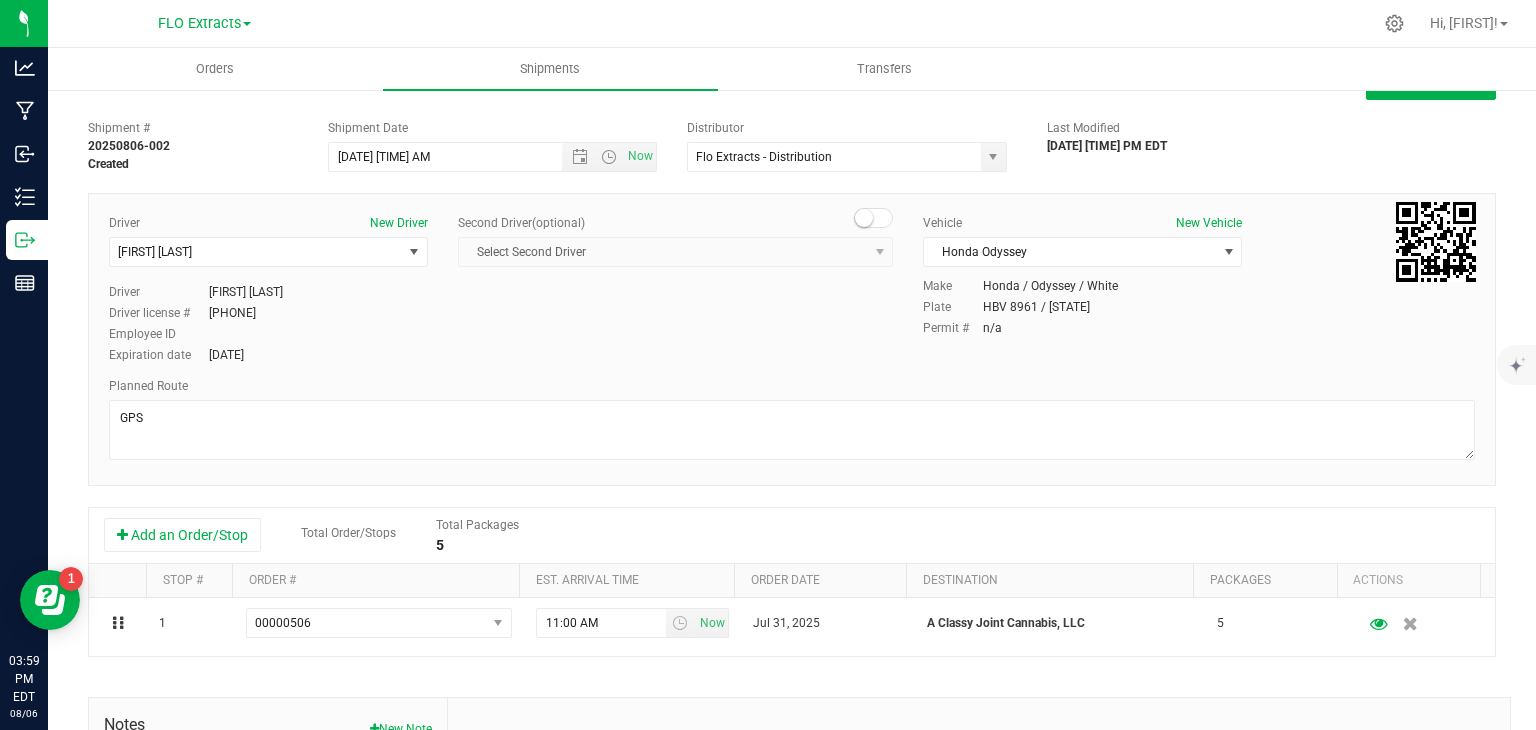 scroll, scrollTop: 0, scrollLeft: 0, axis: both 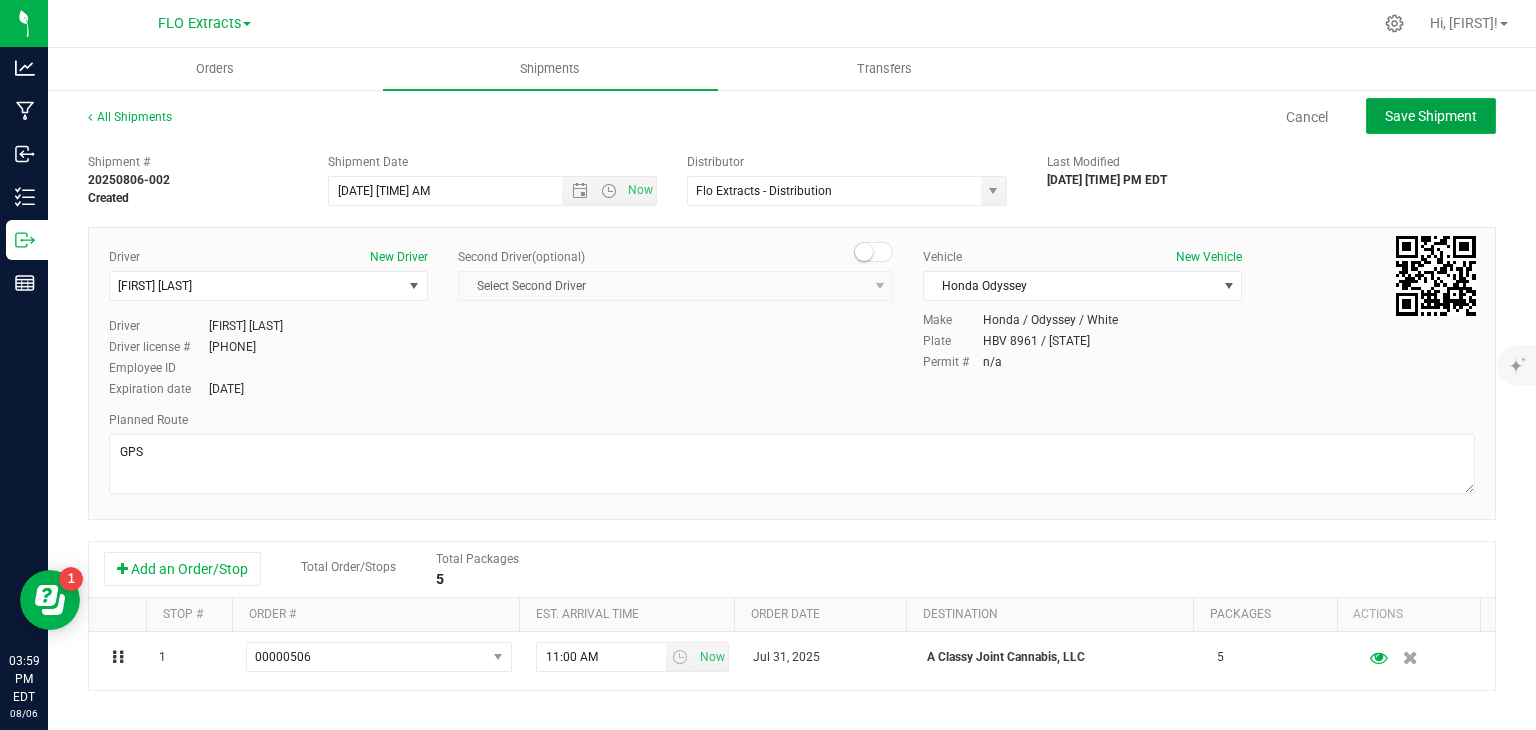 click on "Save Shipment" 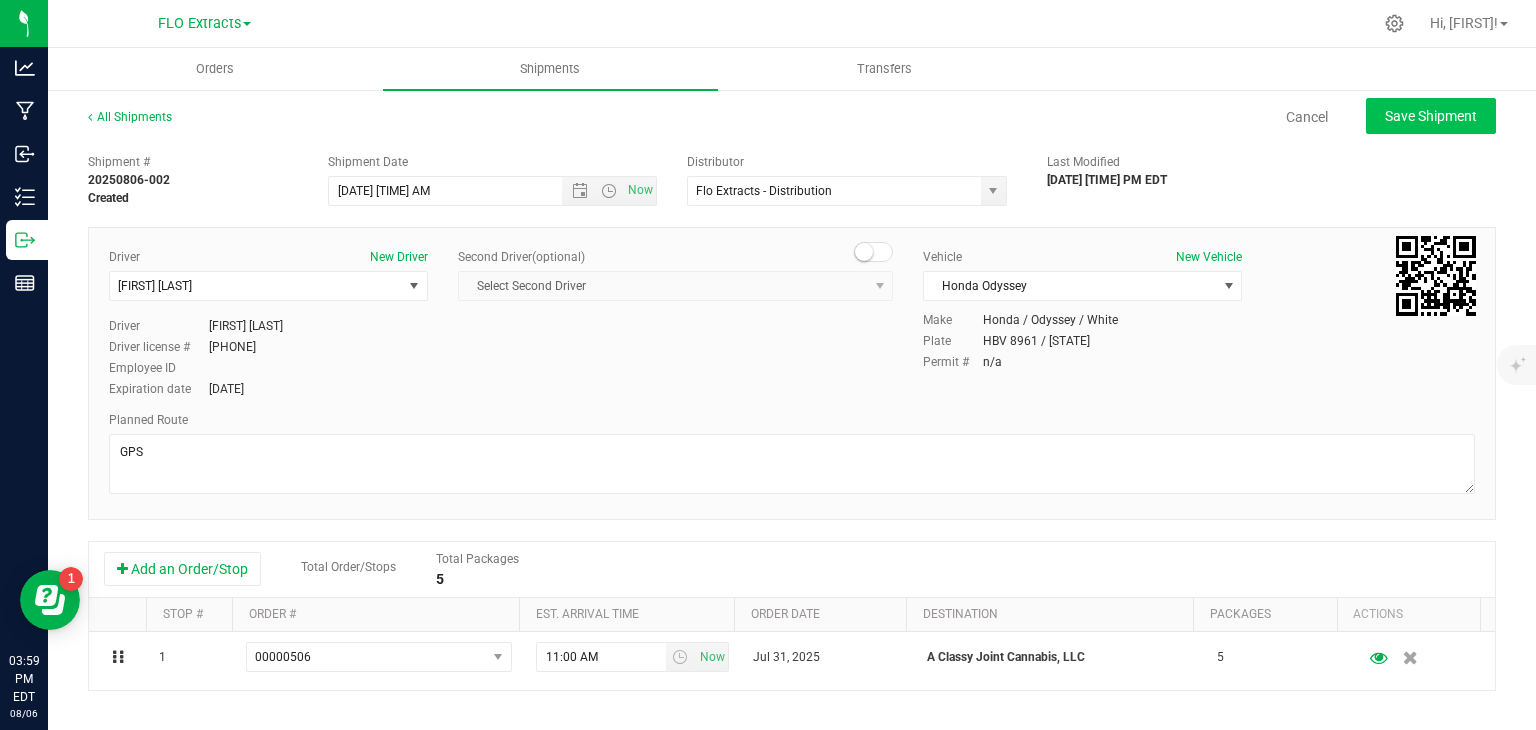 type on "[DATE] [TIME] PM" 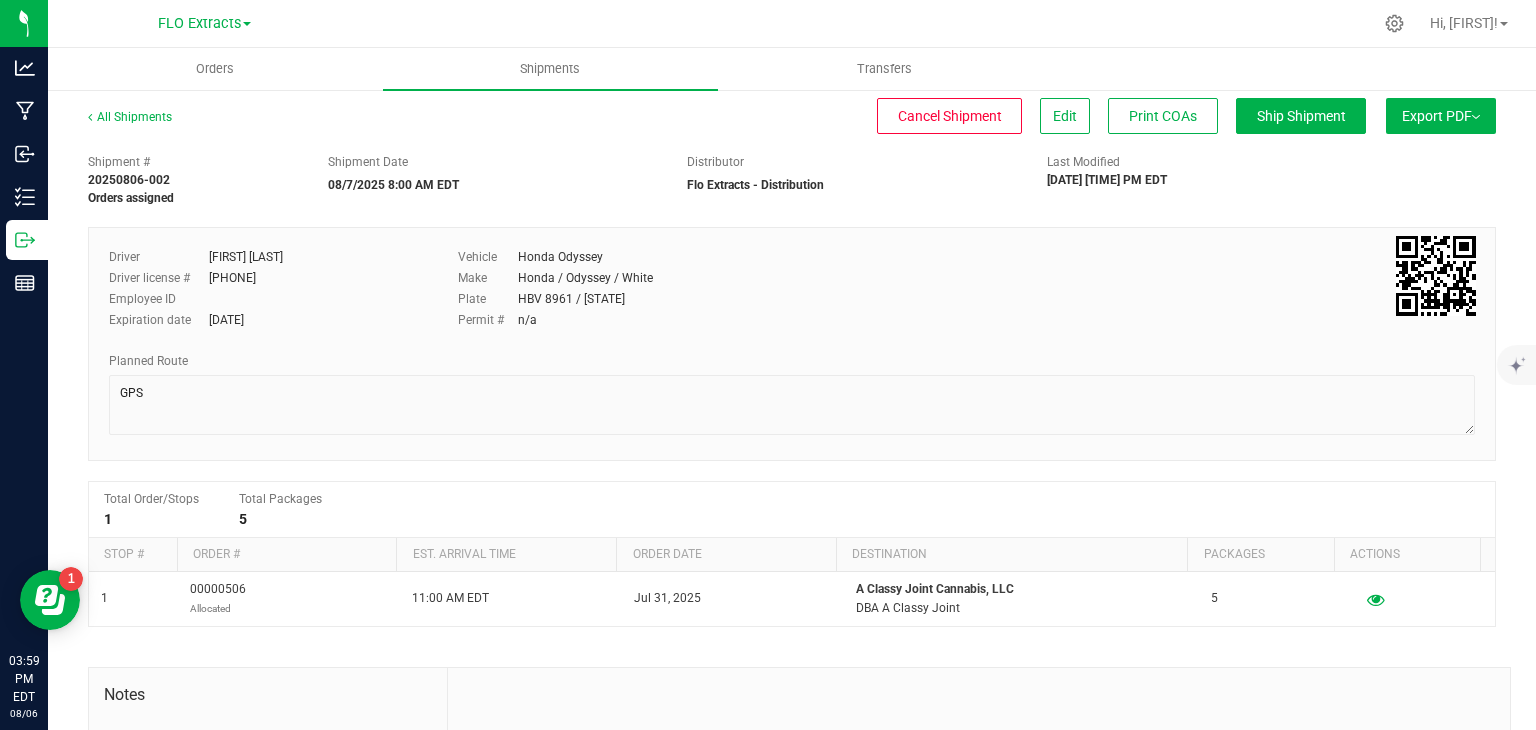 click on "Export PDF" at bounding box center (1441, 116) 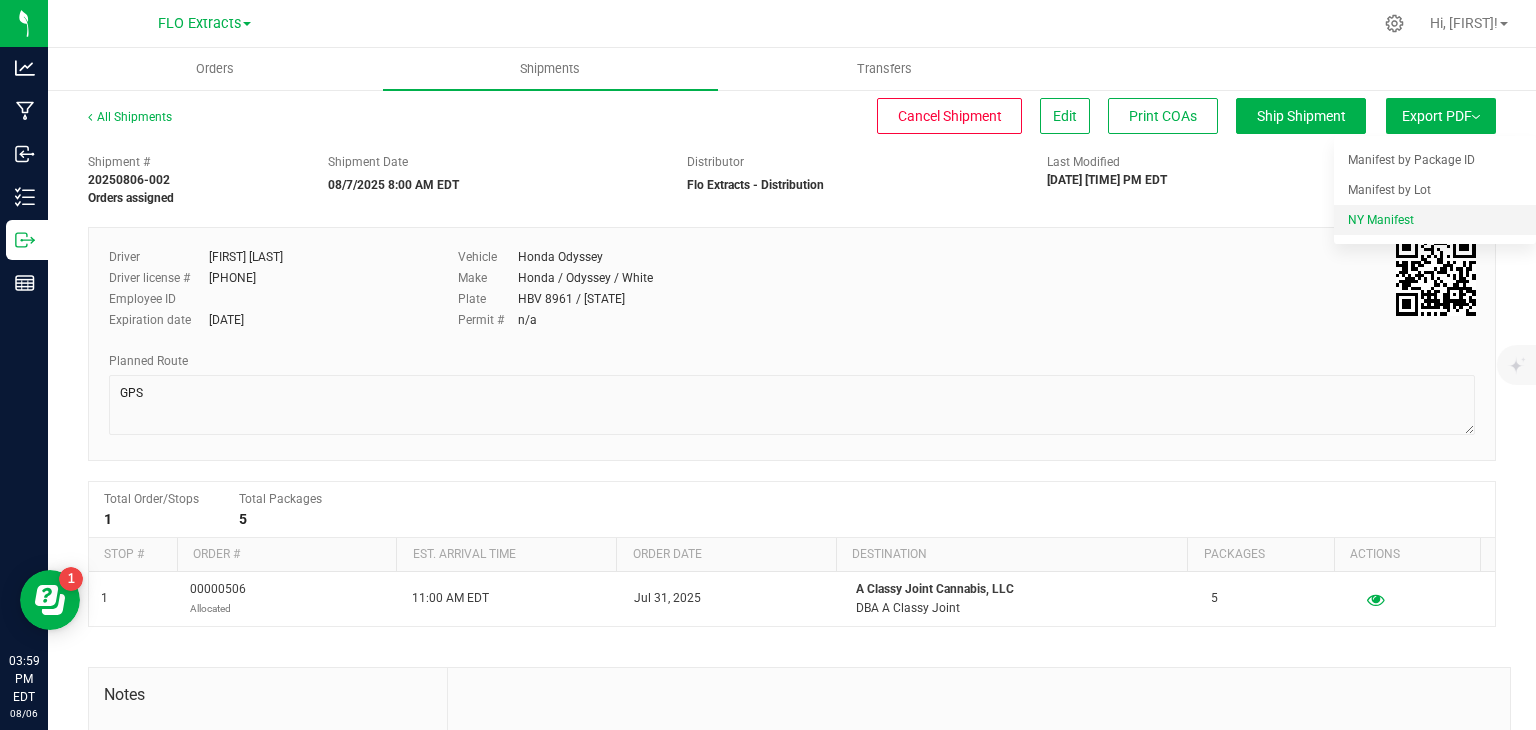 click on "NY Manifest" at bounding box center [1381, 220] 